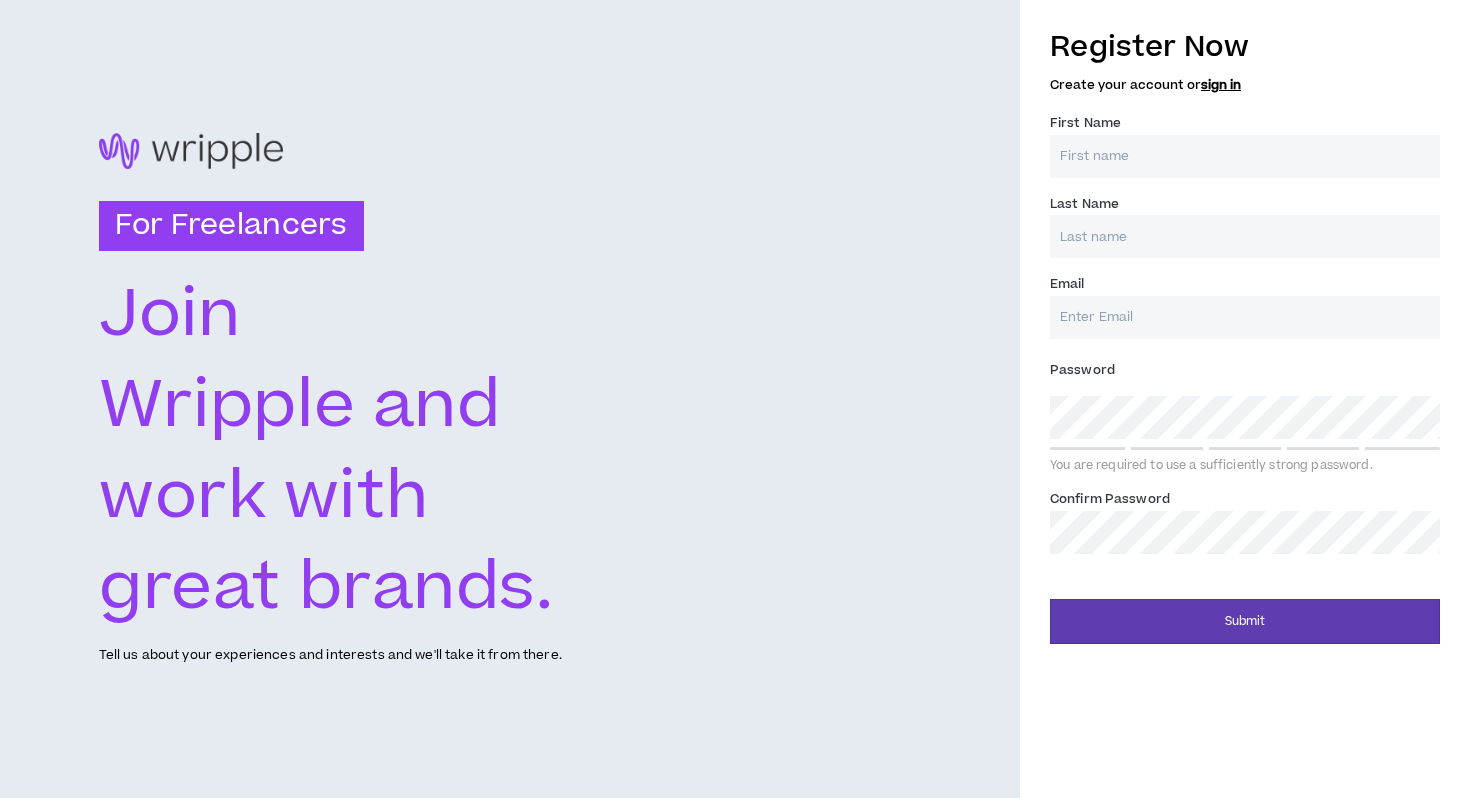 scroll, scrollTop: 0, scrollLeft: 0, axis: both 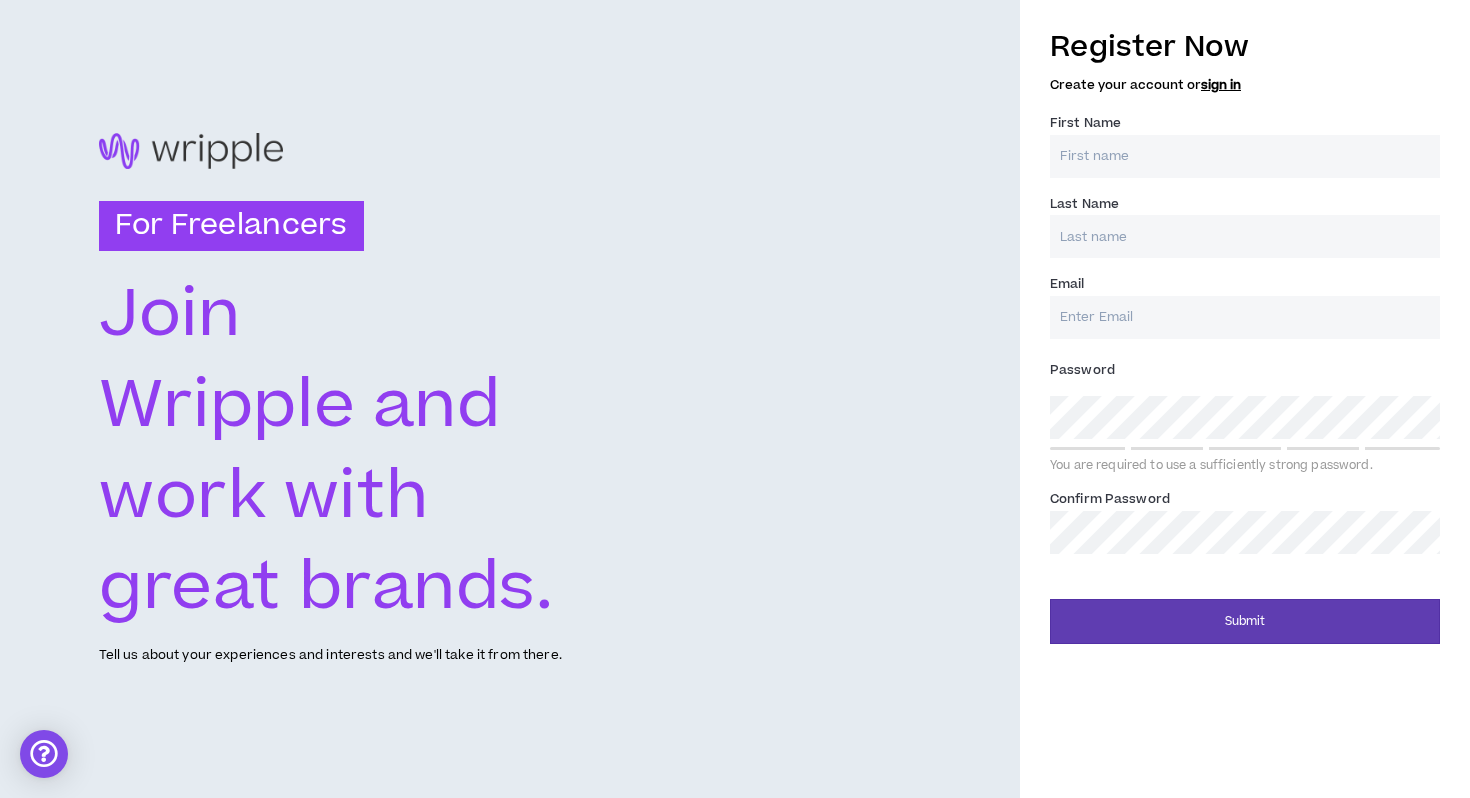 click on "First Name  *" at bounding box center [1245, 156] 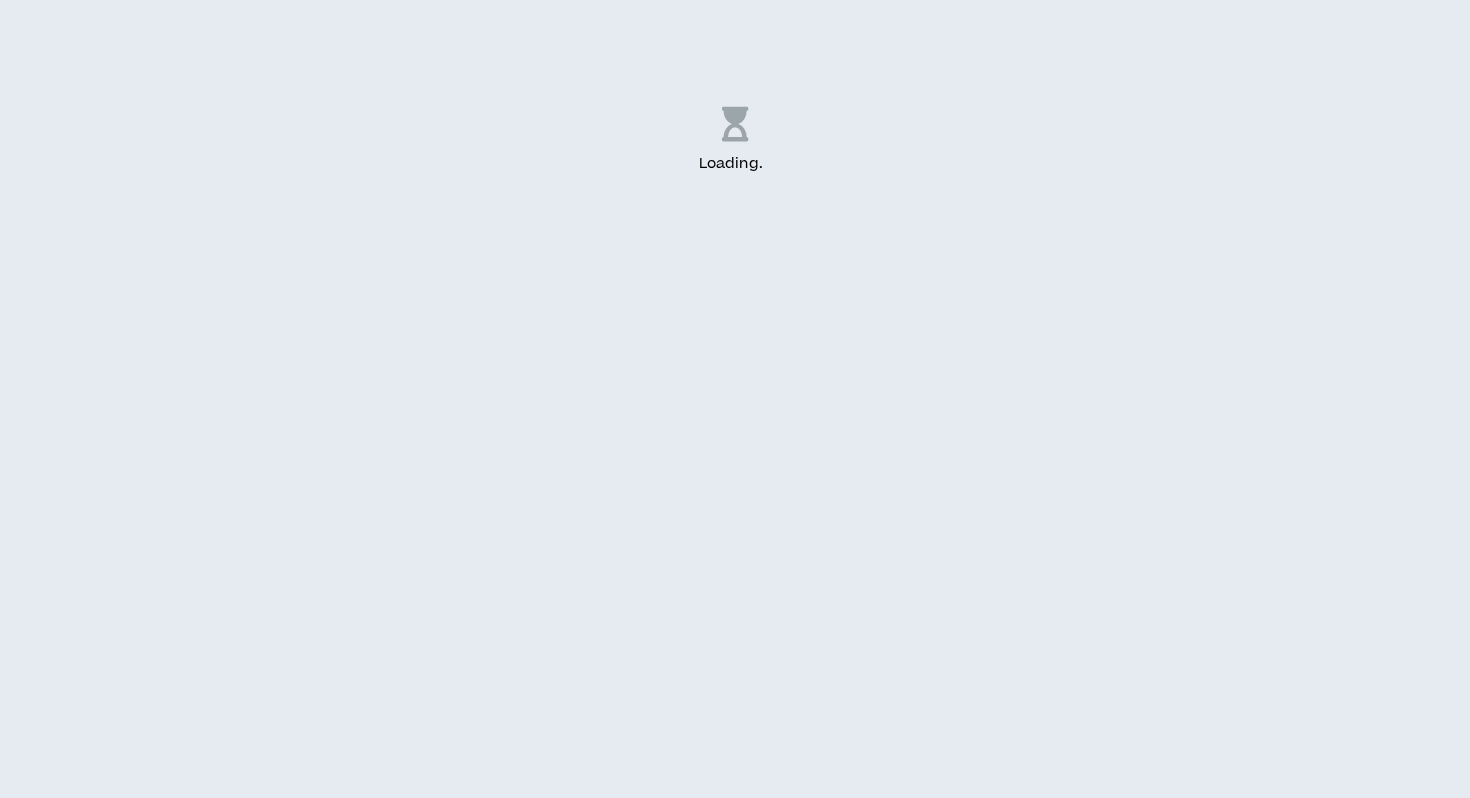 scroll, scrollTop: 0, scrollLeft: 0, axis: both 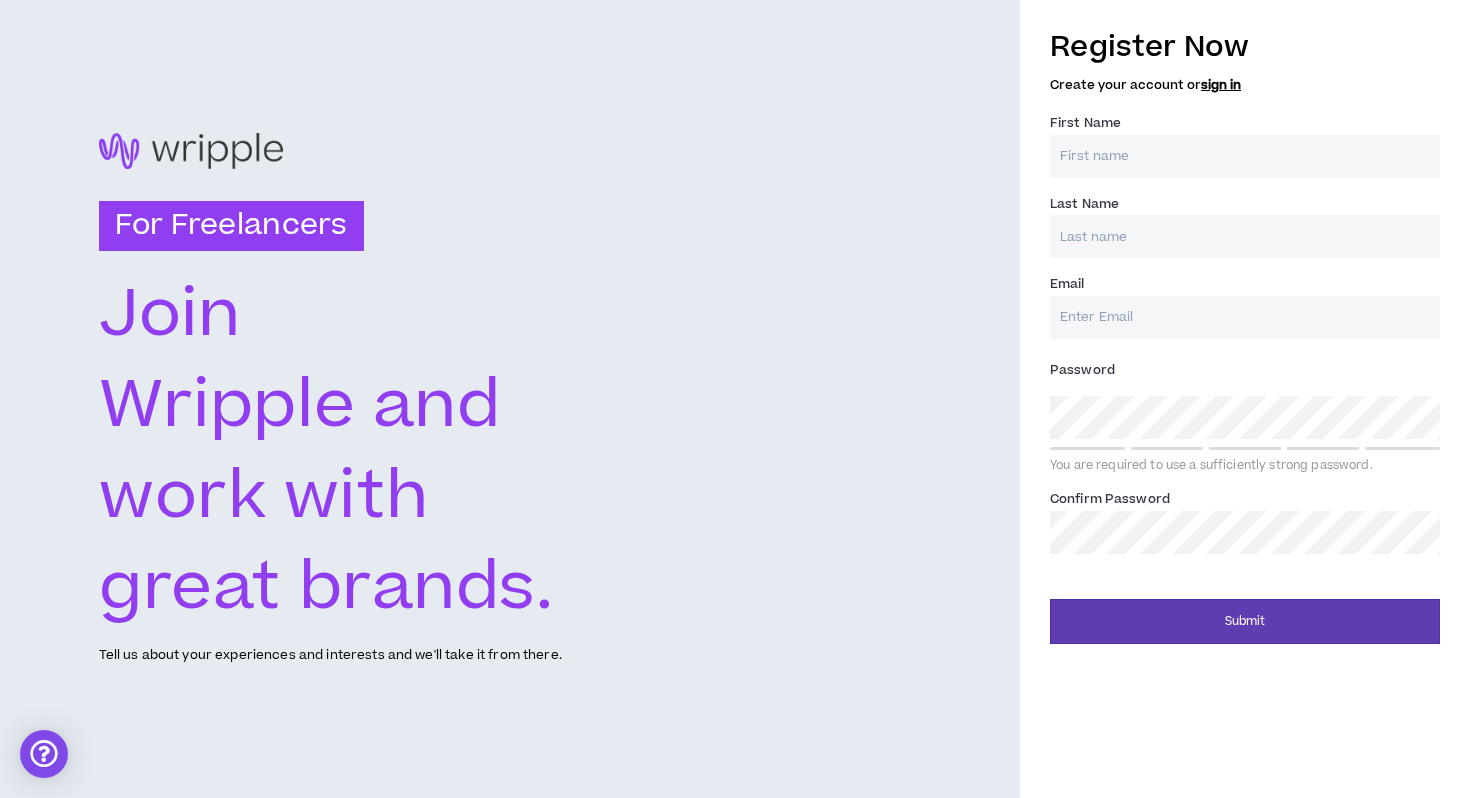 click on "First Name  *" at bounding box center [1245, 156] 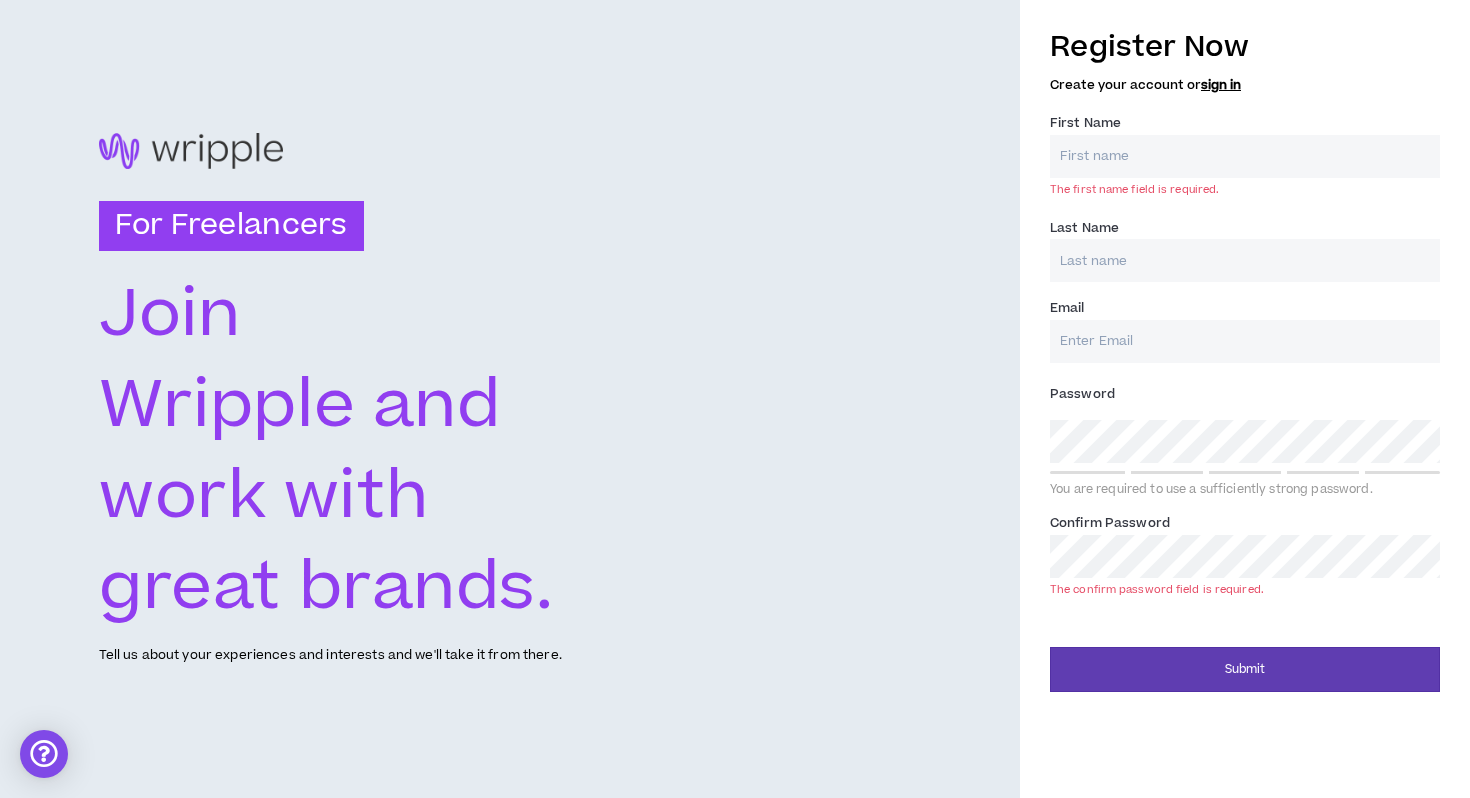click on "First Name  *" at bounding box center (1245, 156) 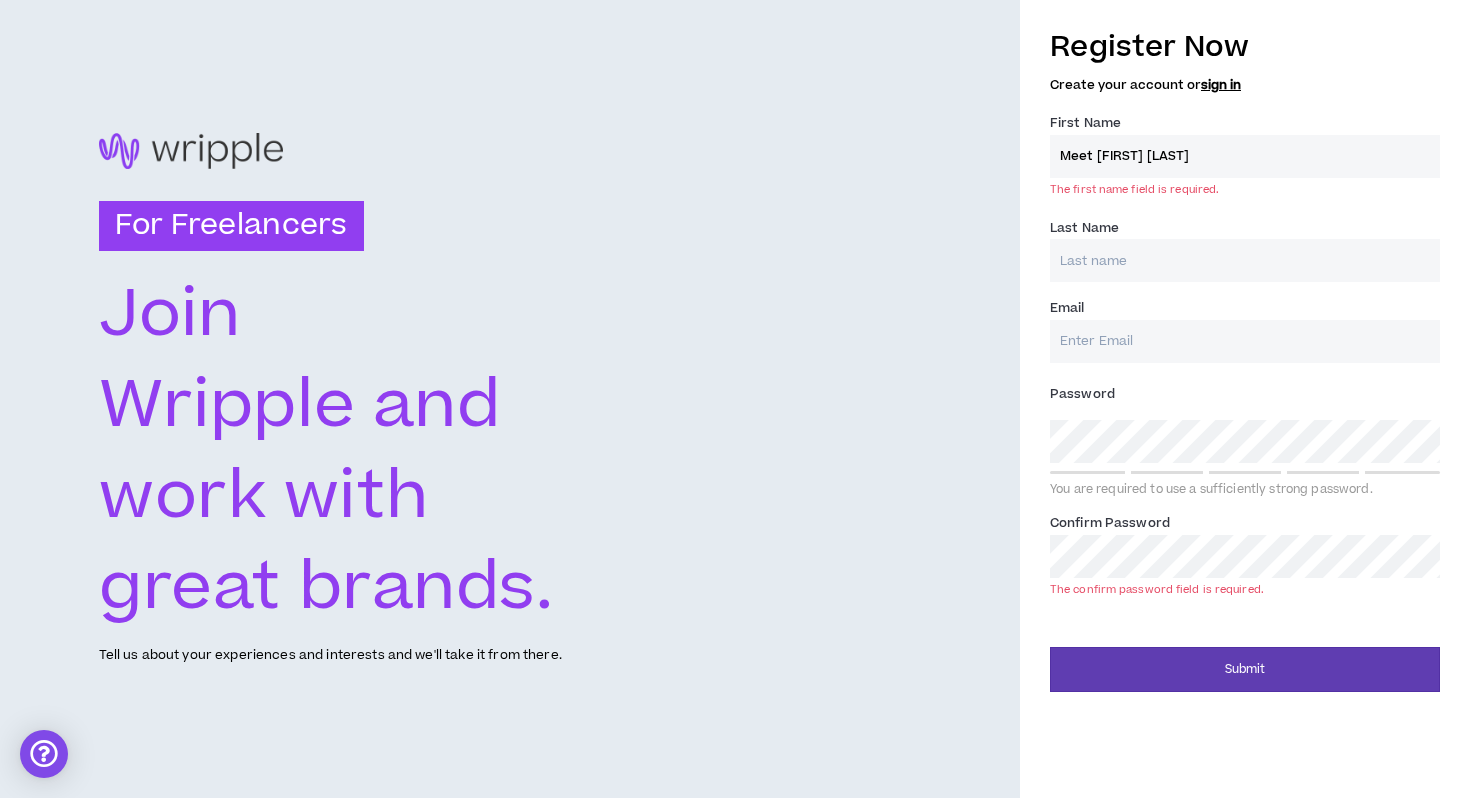 type on "Meet [FIRST] [LAST]" 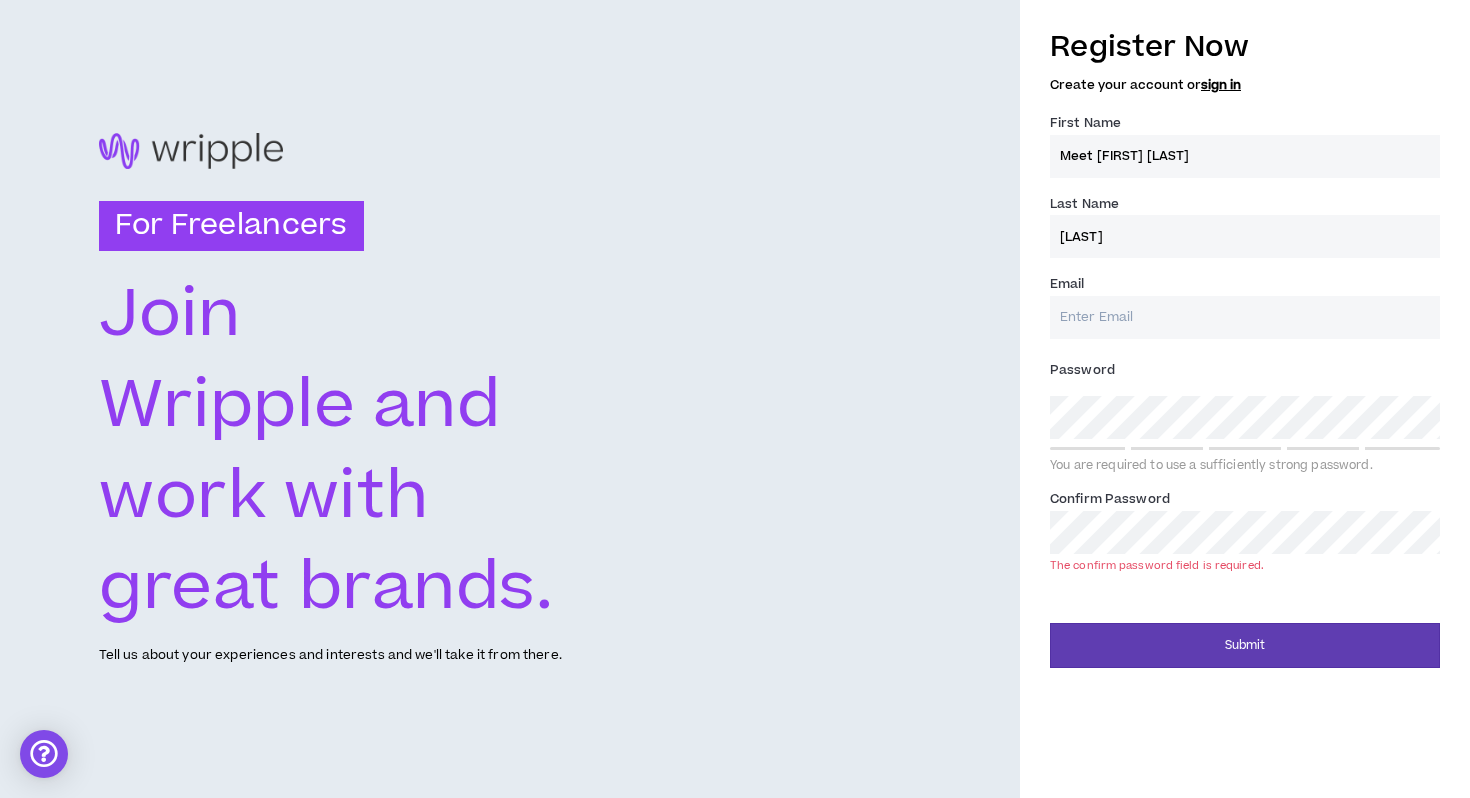 type on "[LAST]" 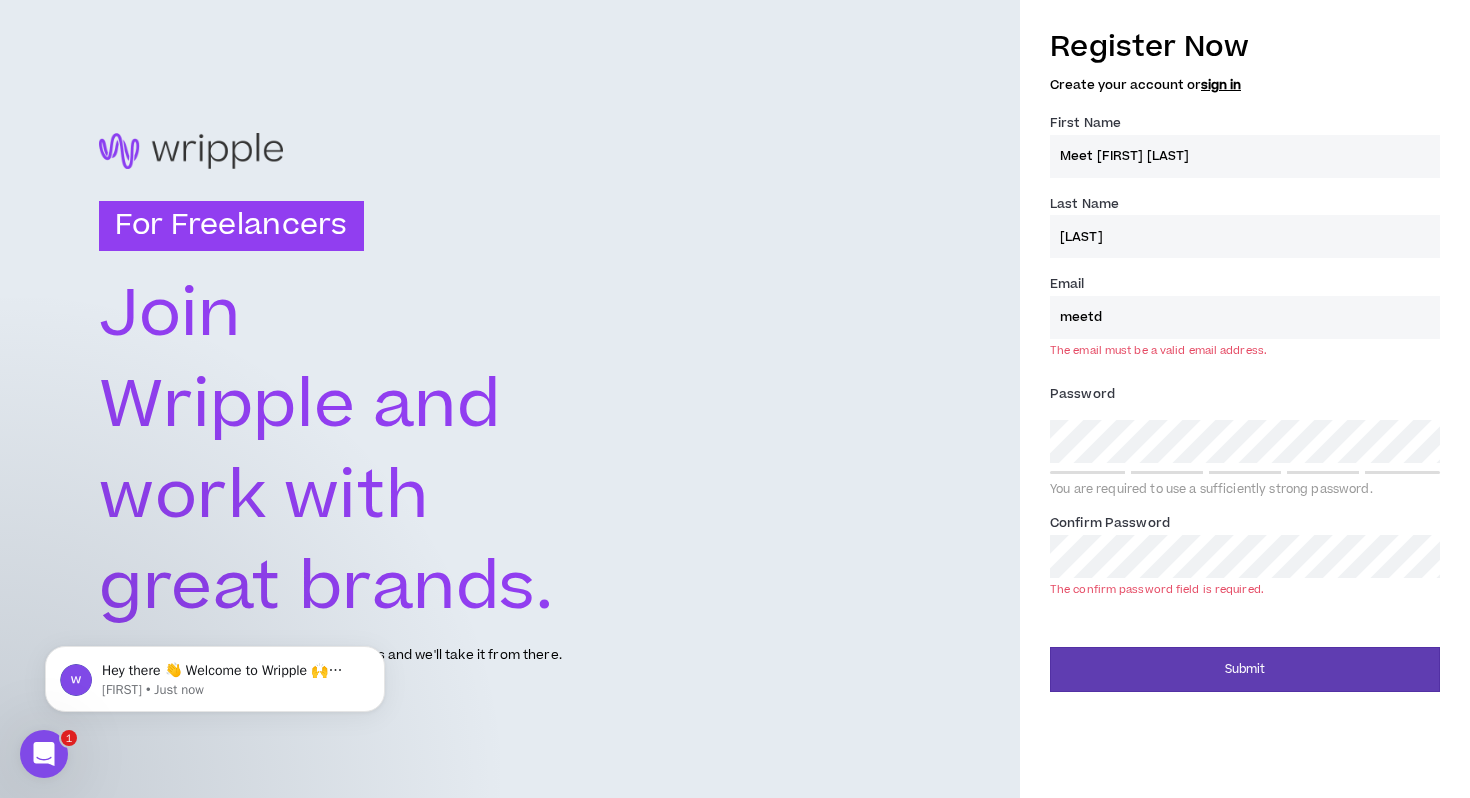 scroll, scrollTop: 0, scrollLeft: 0, axis: both 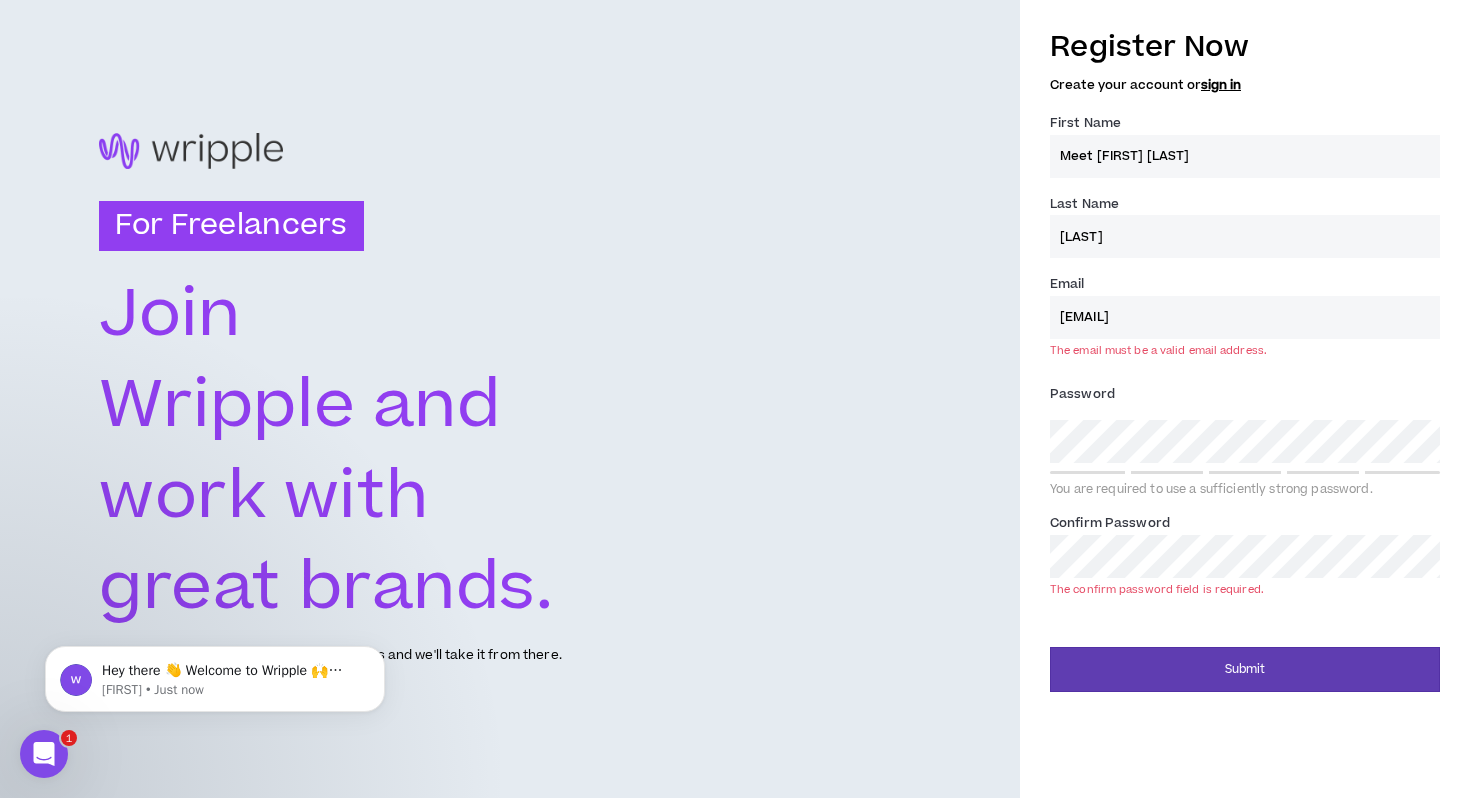 type on "[EMAIL]" 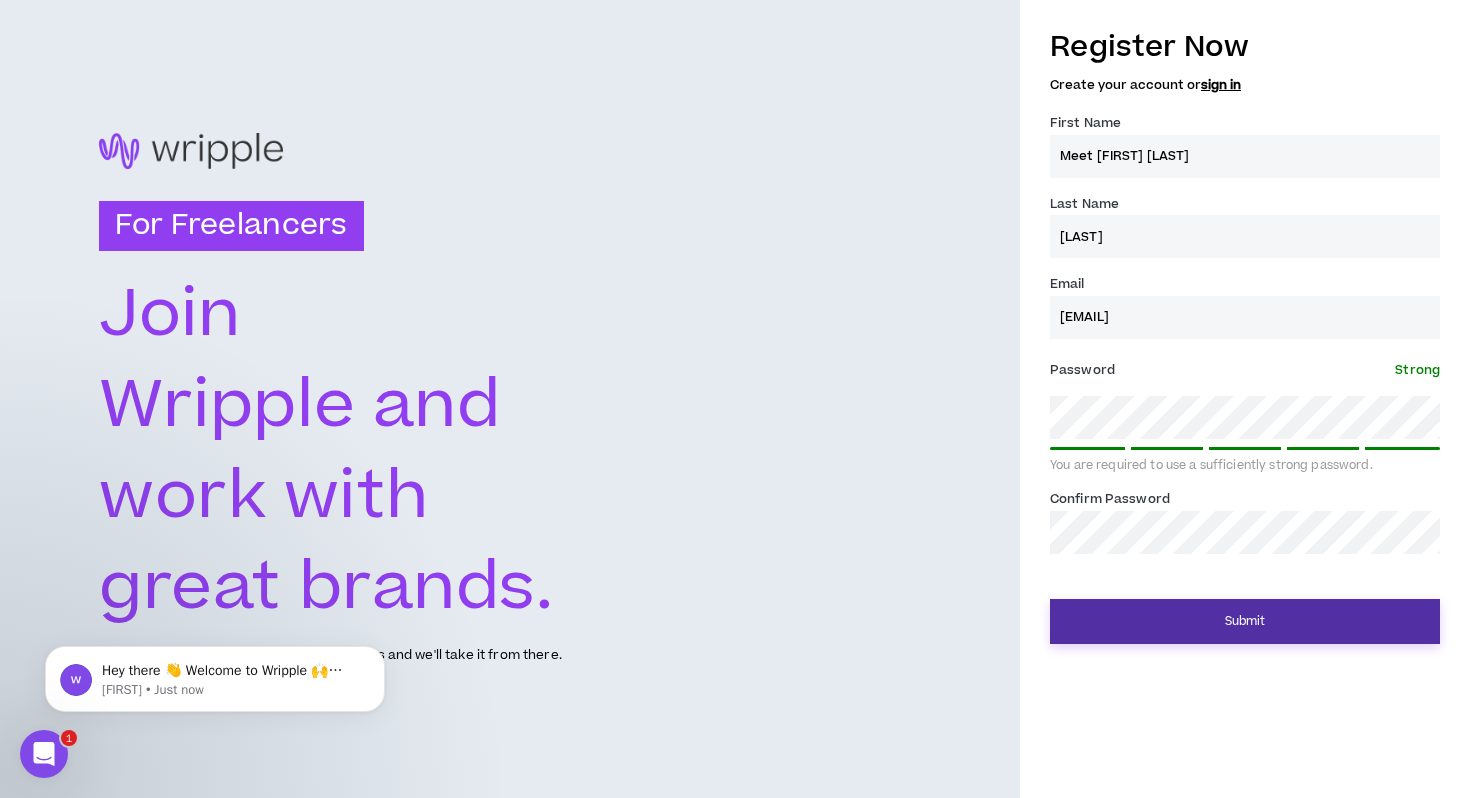 click on "Submit" at bounding box center (1245, 621) 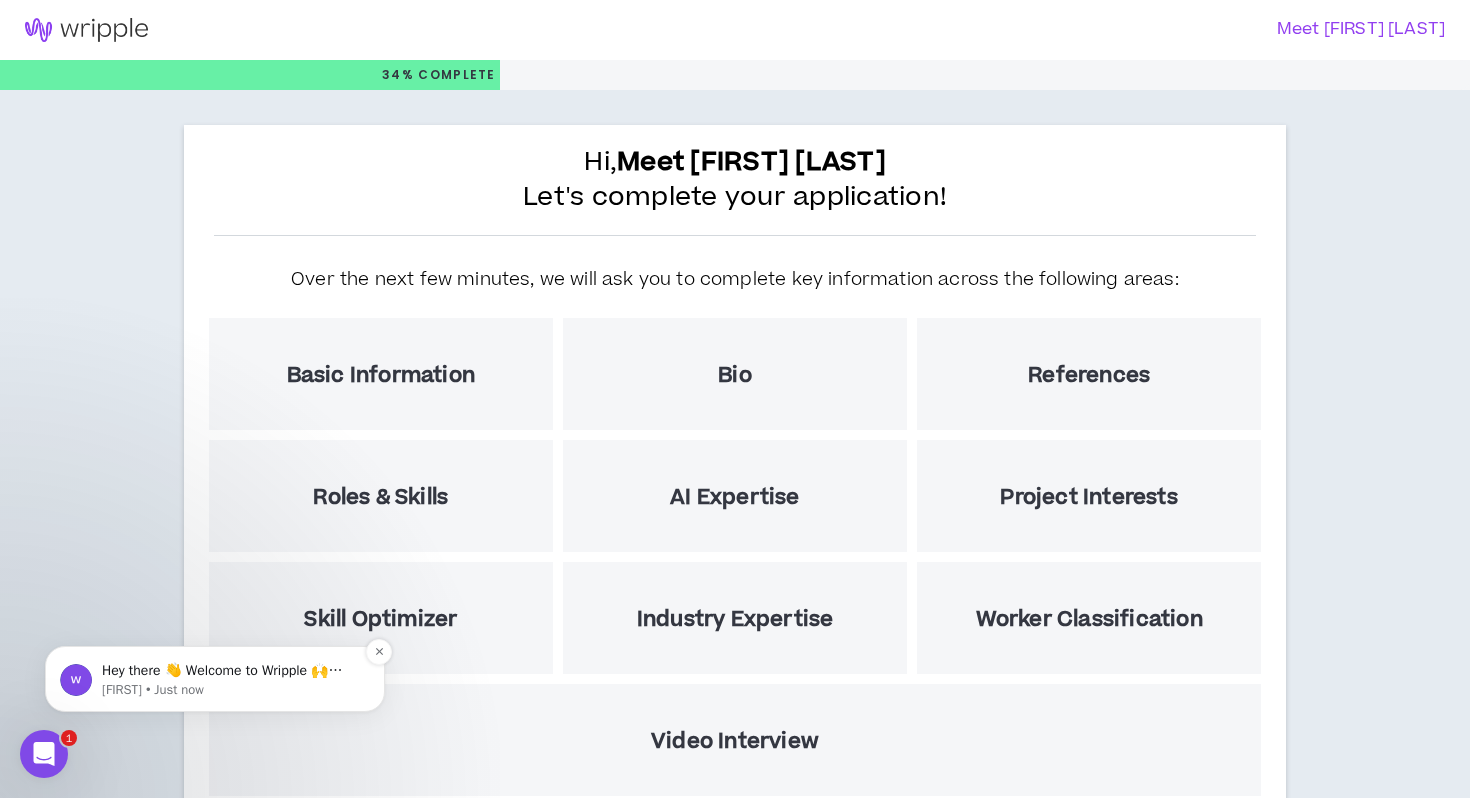click on "Hey there 👋 Welcome to Wripple 🙌 Take a look around! If you have any questions, just reply to this message. Morgan" at bounding box center [231, 671] 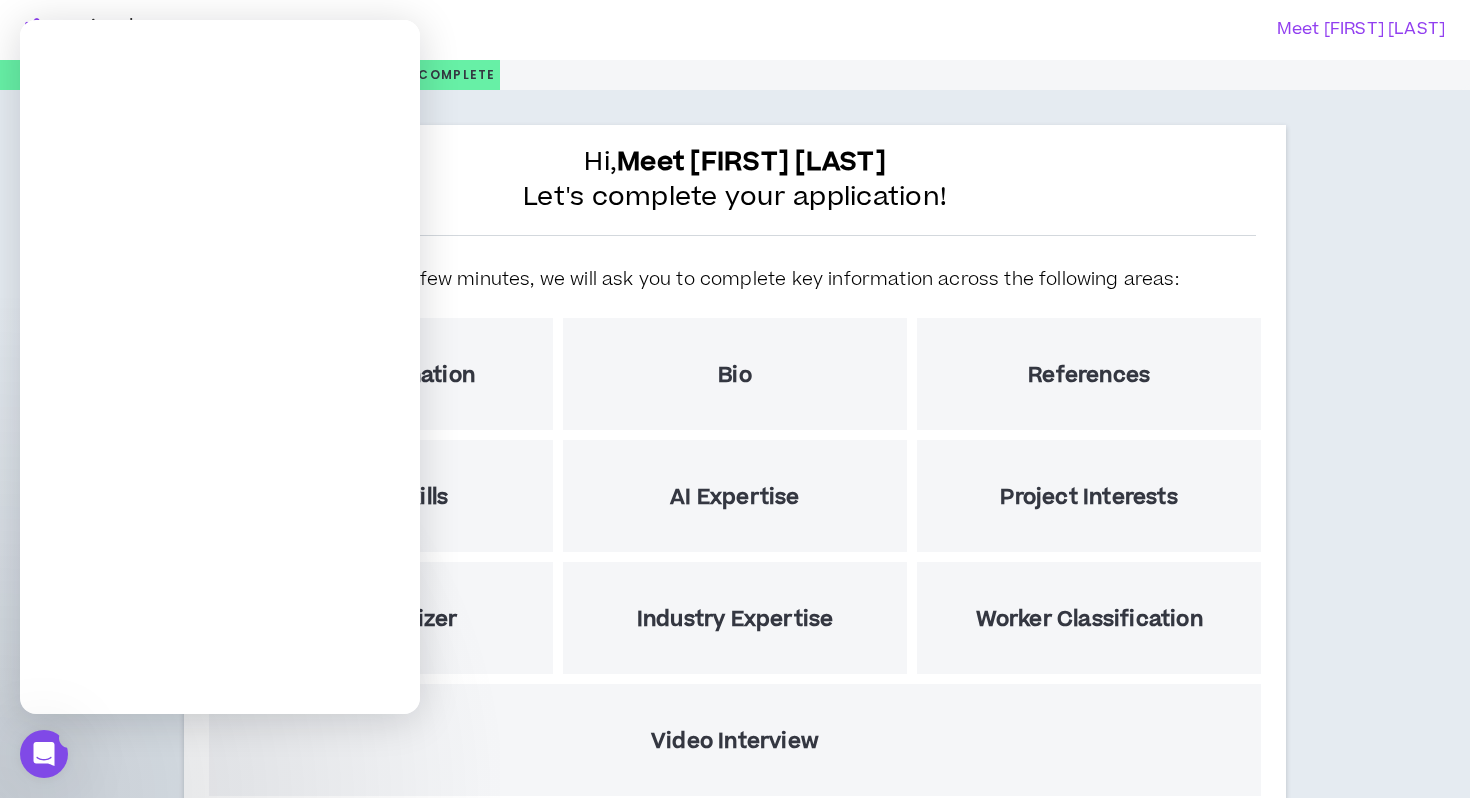 scroll, scrollTop: 0, scrollLeft: 0, axis: both 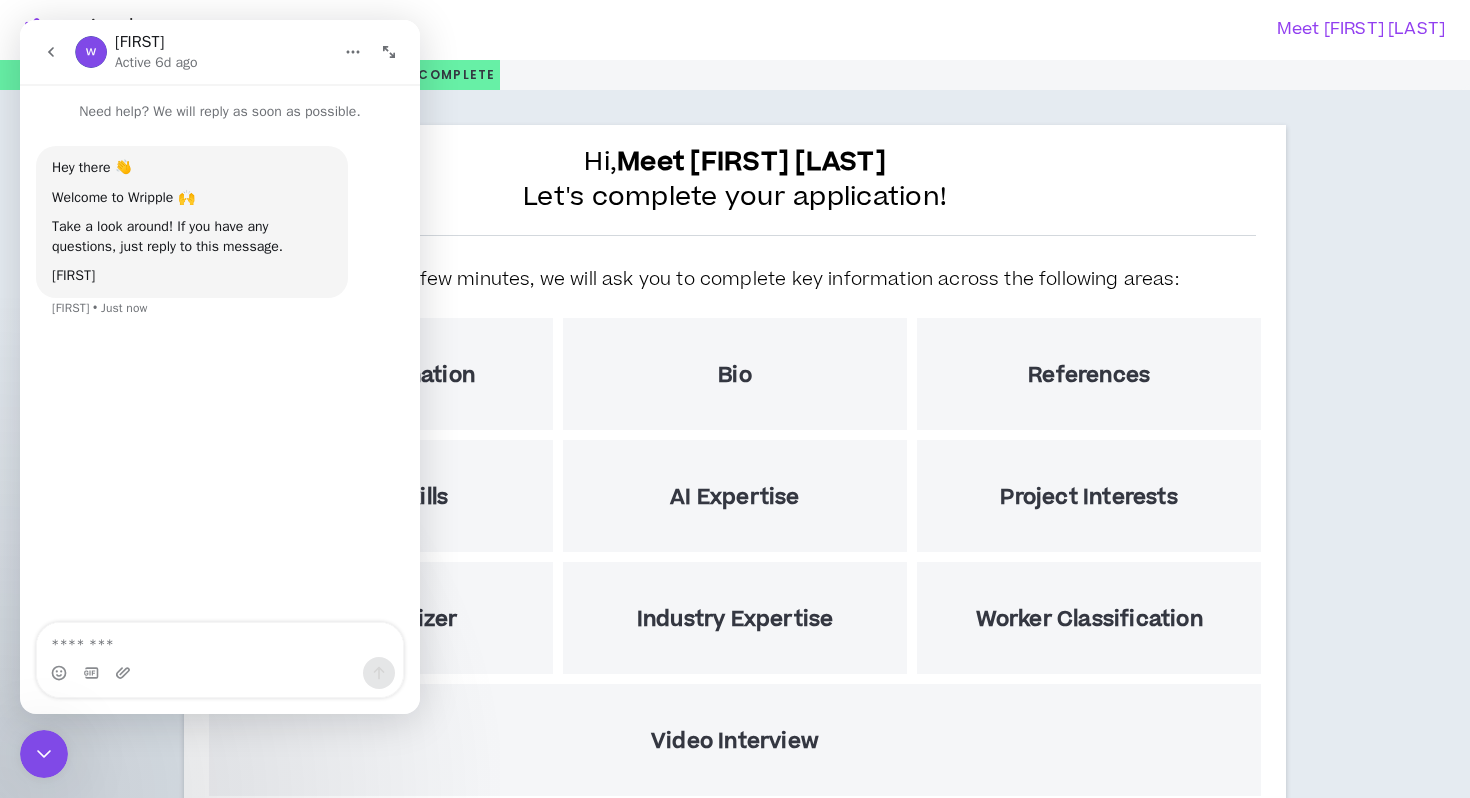 click at bounding box center (51, 52) 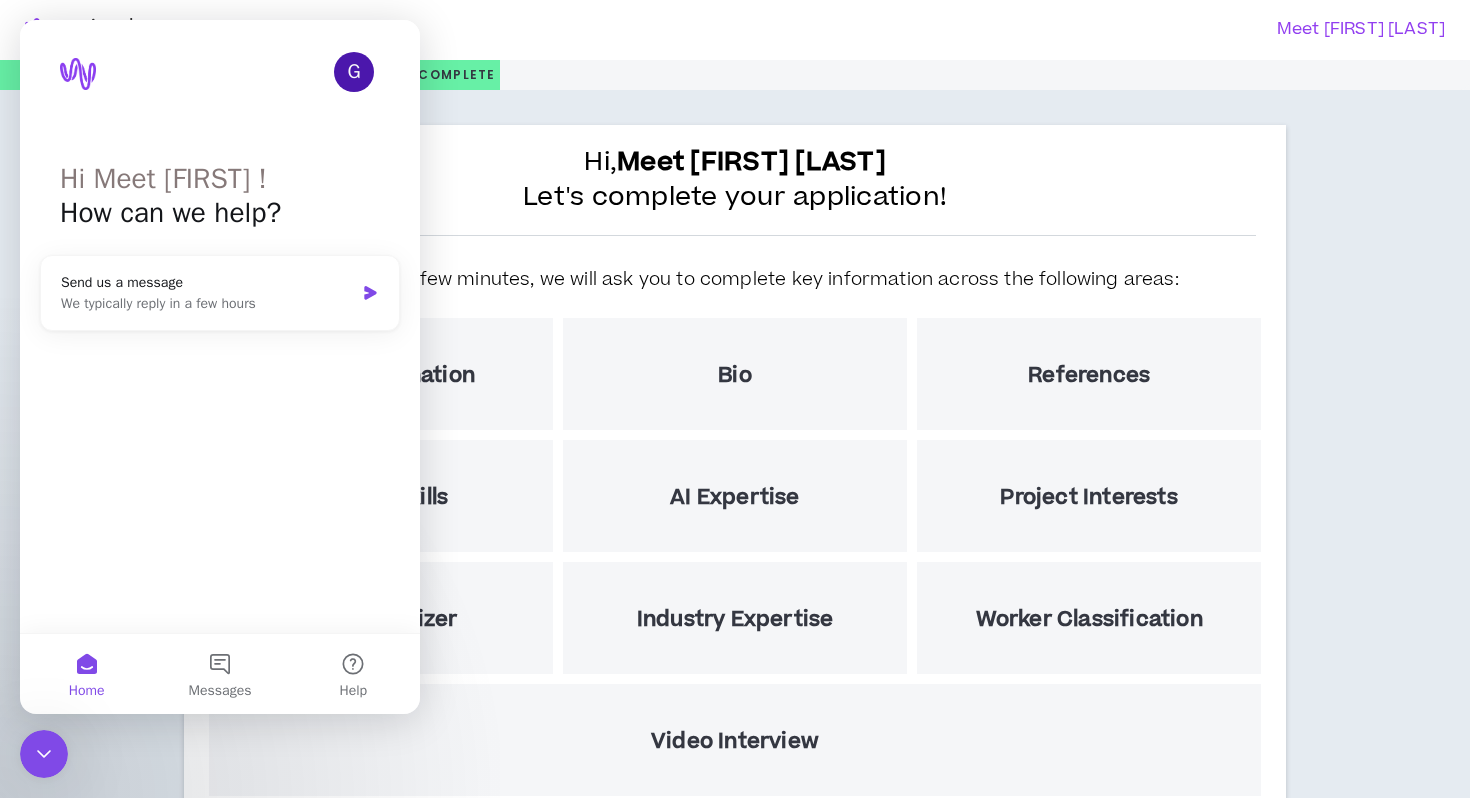 click 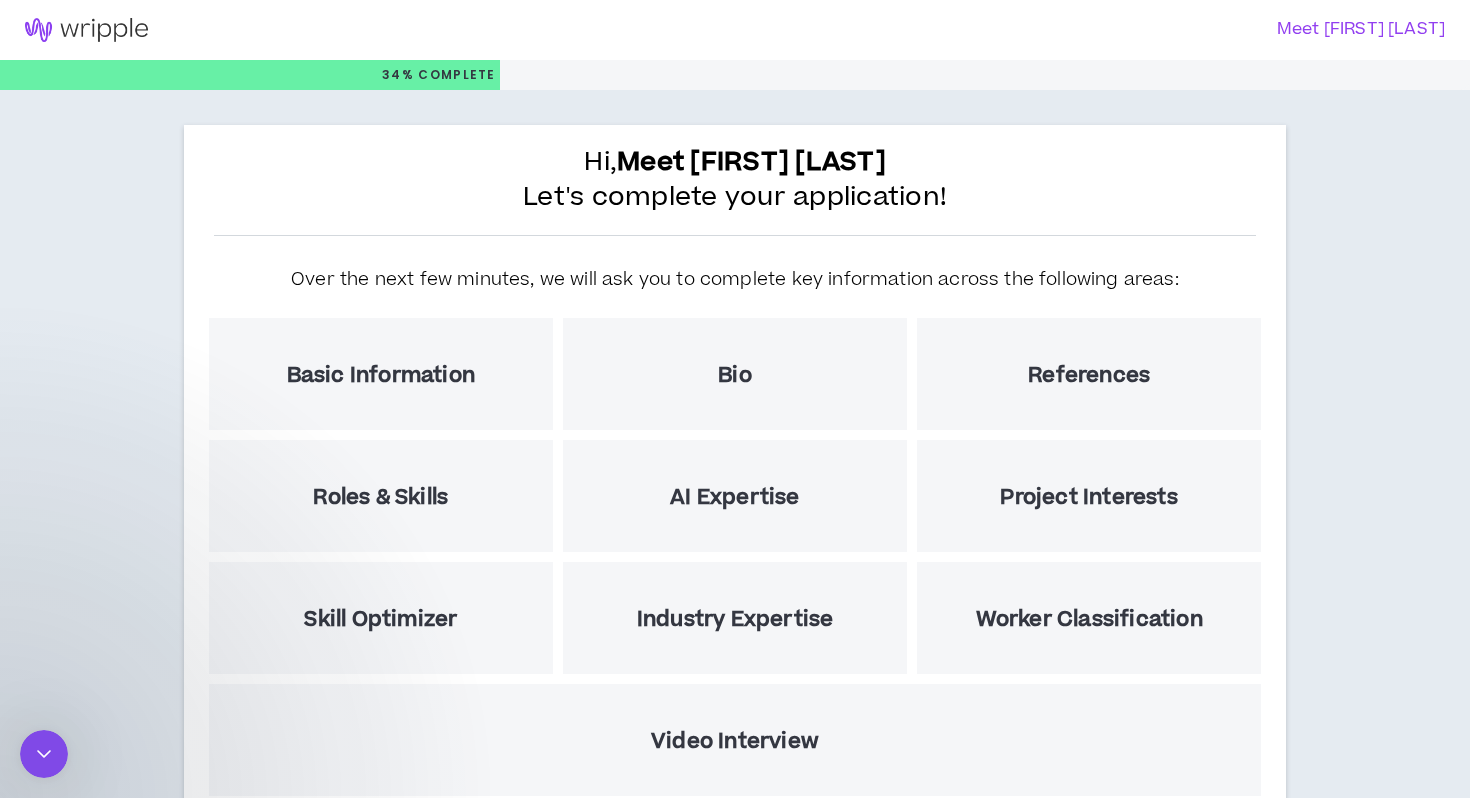 scroll, scrollTop: 0, scrollLeft: 0, axis: both 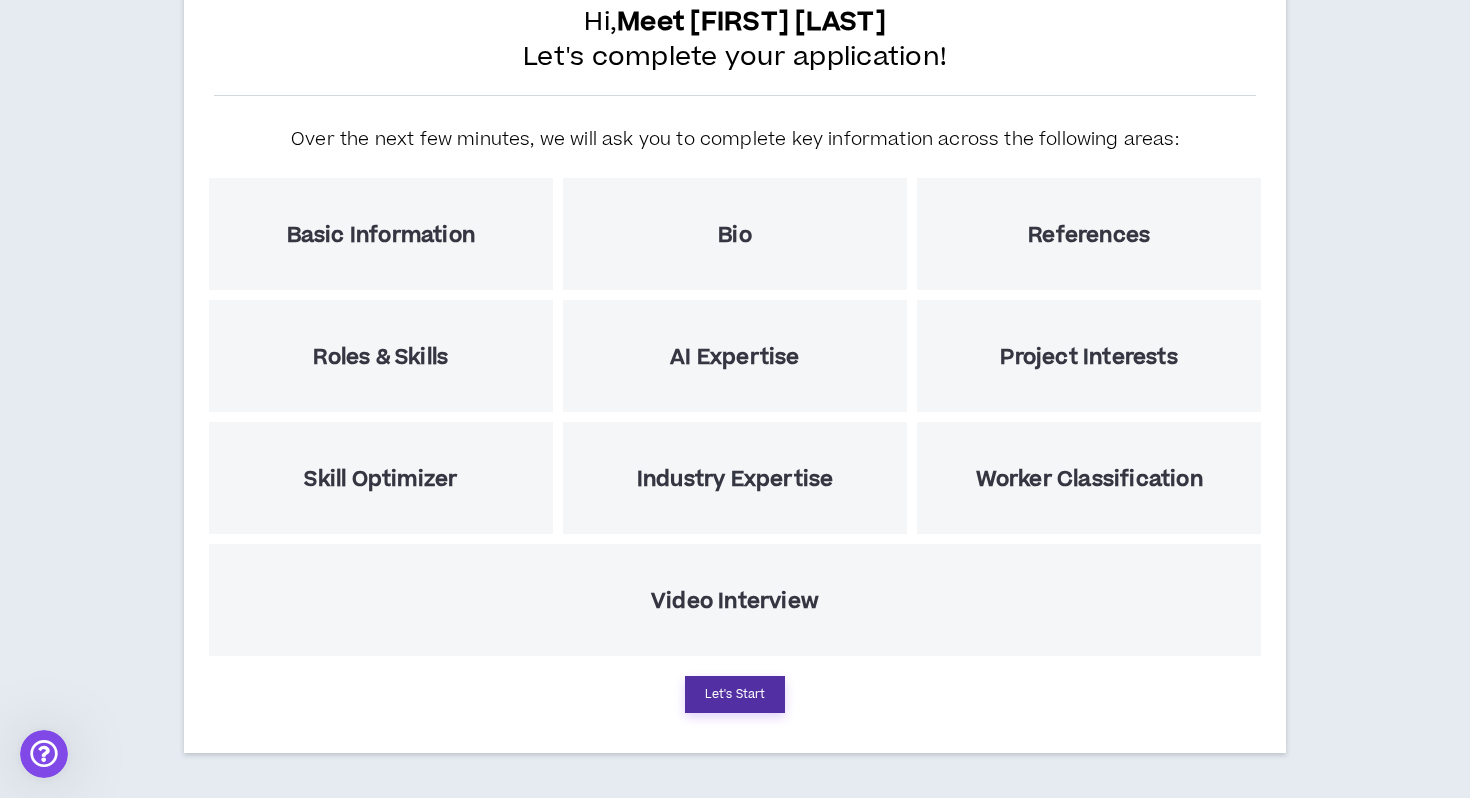 click on "Let's Start" at bounding box center [735, 694] 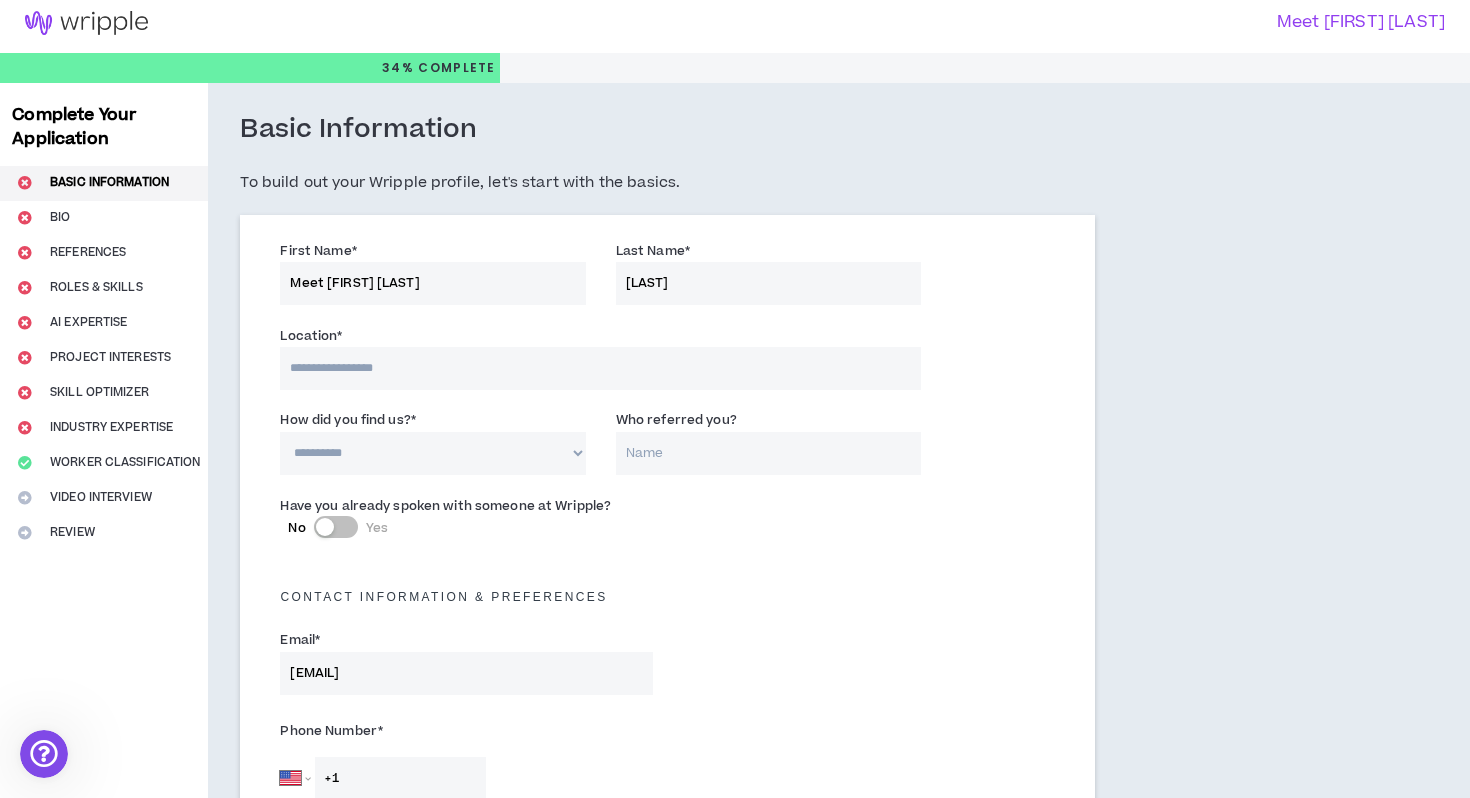 scroll, scrollTop: 0, scrollLeft: 0, axis: both 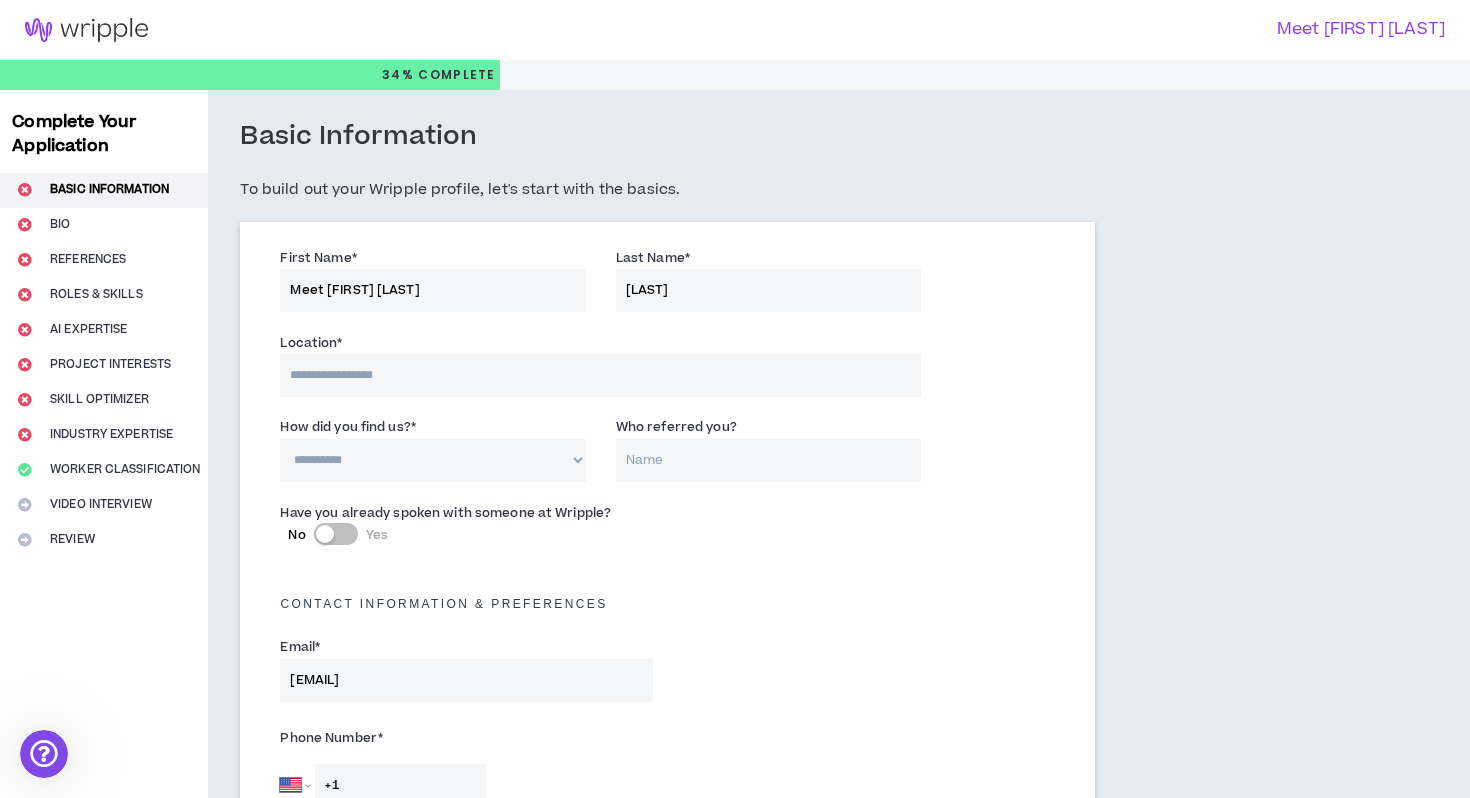 click at bounding box center (600, 375) 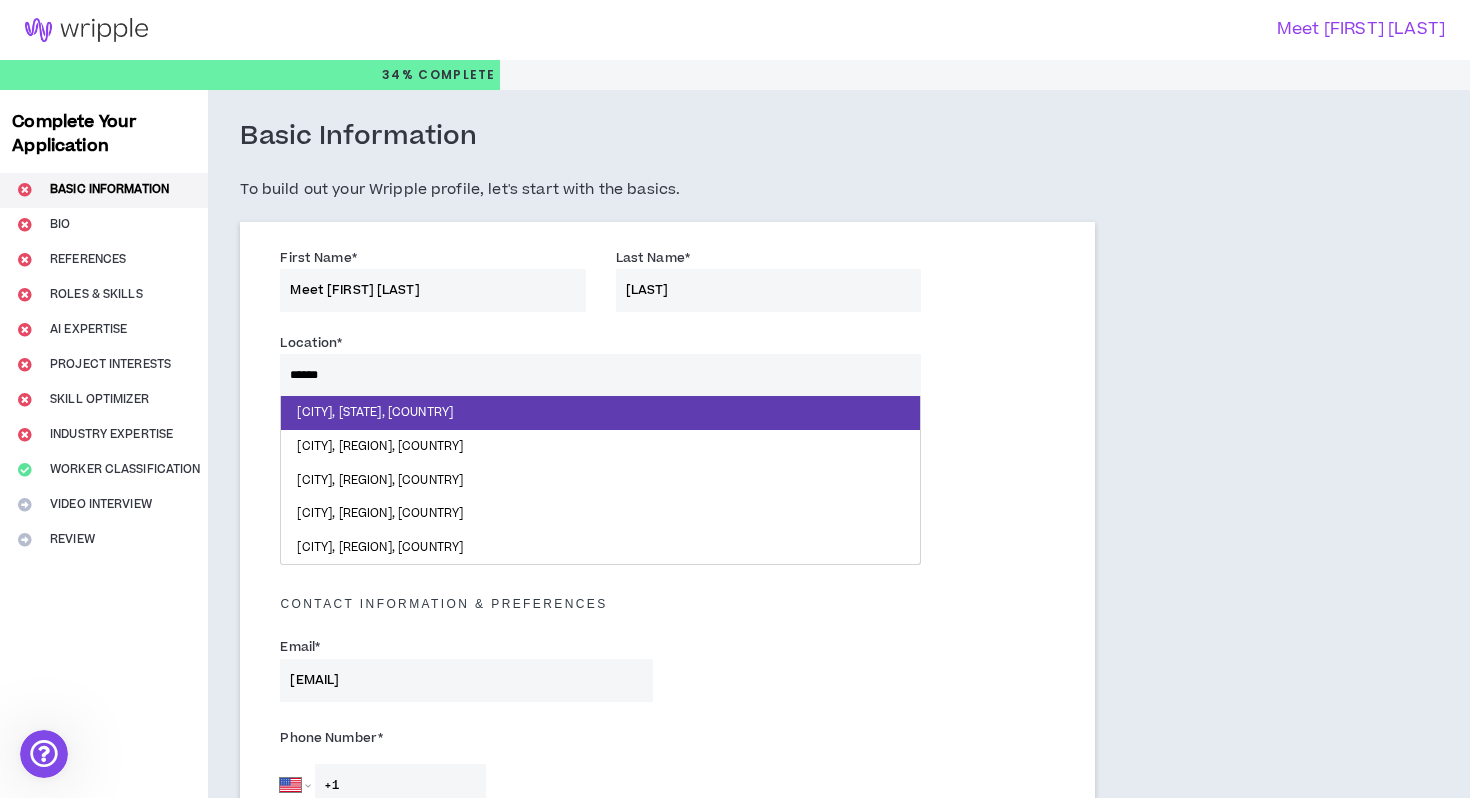 type on "*******" 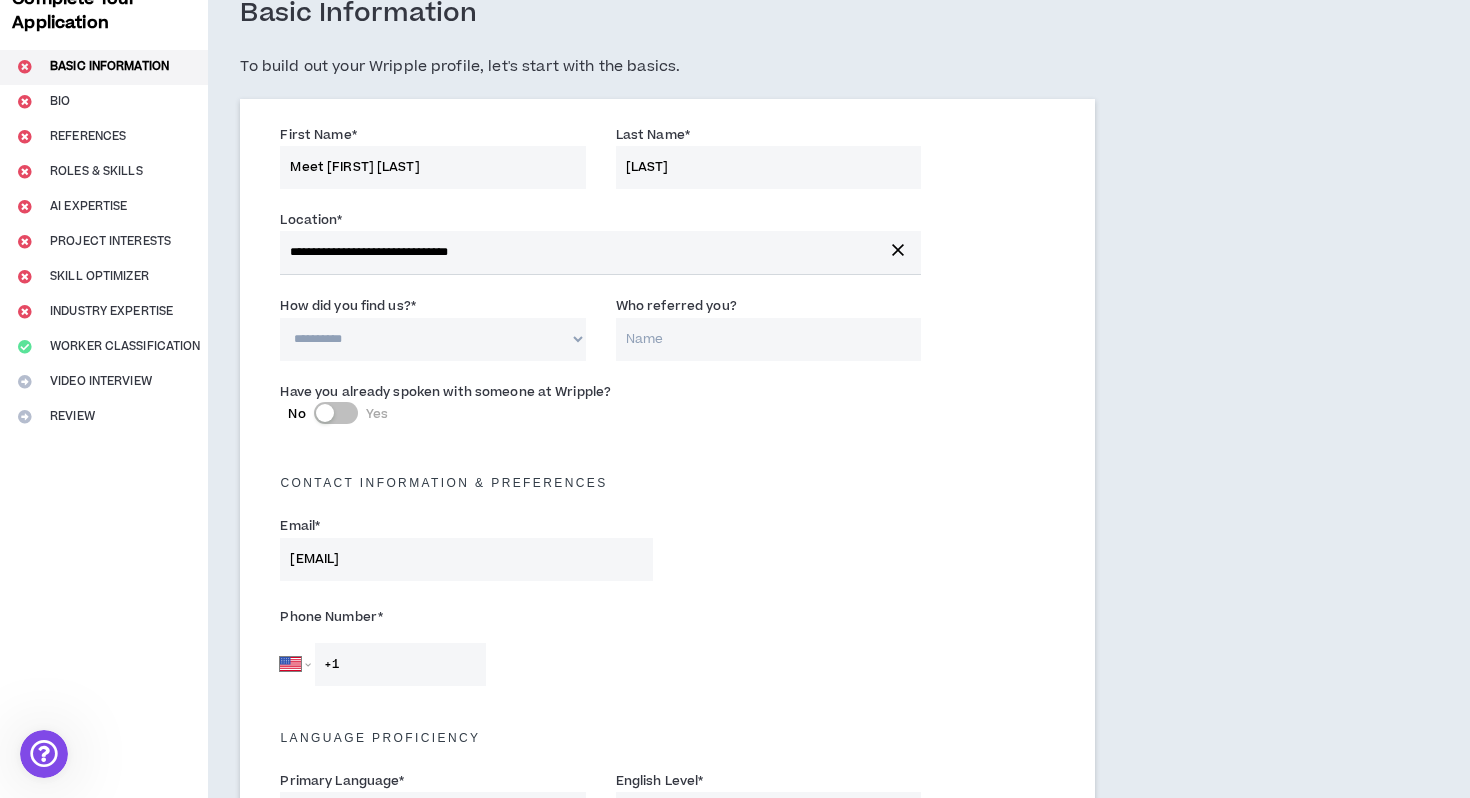 scroll, scrollTop: 171, scrollLeft: 0, axis: vertical 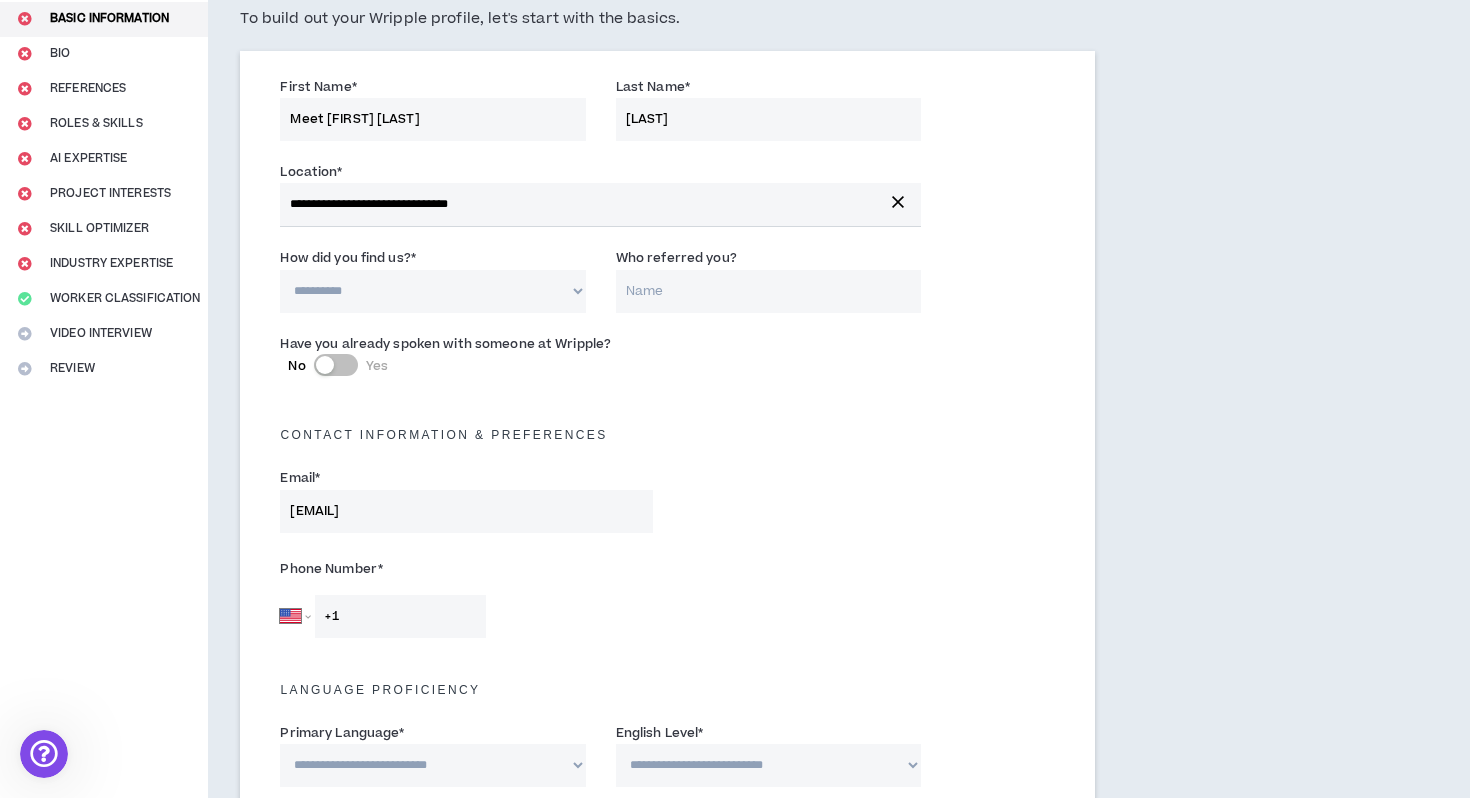click on "**********" at bounding box center [432, 291] 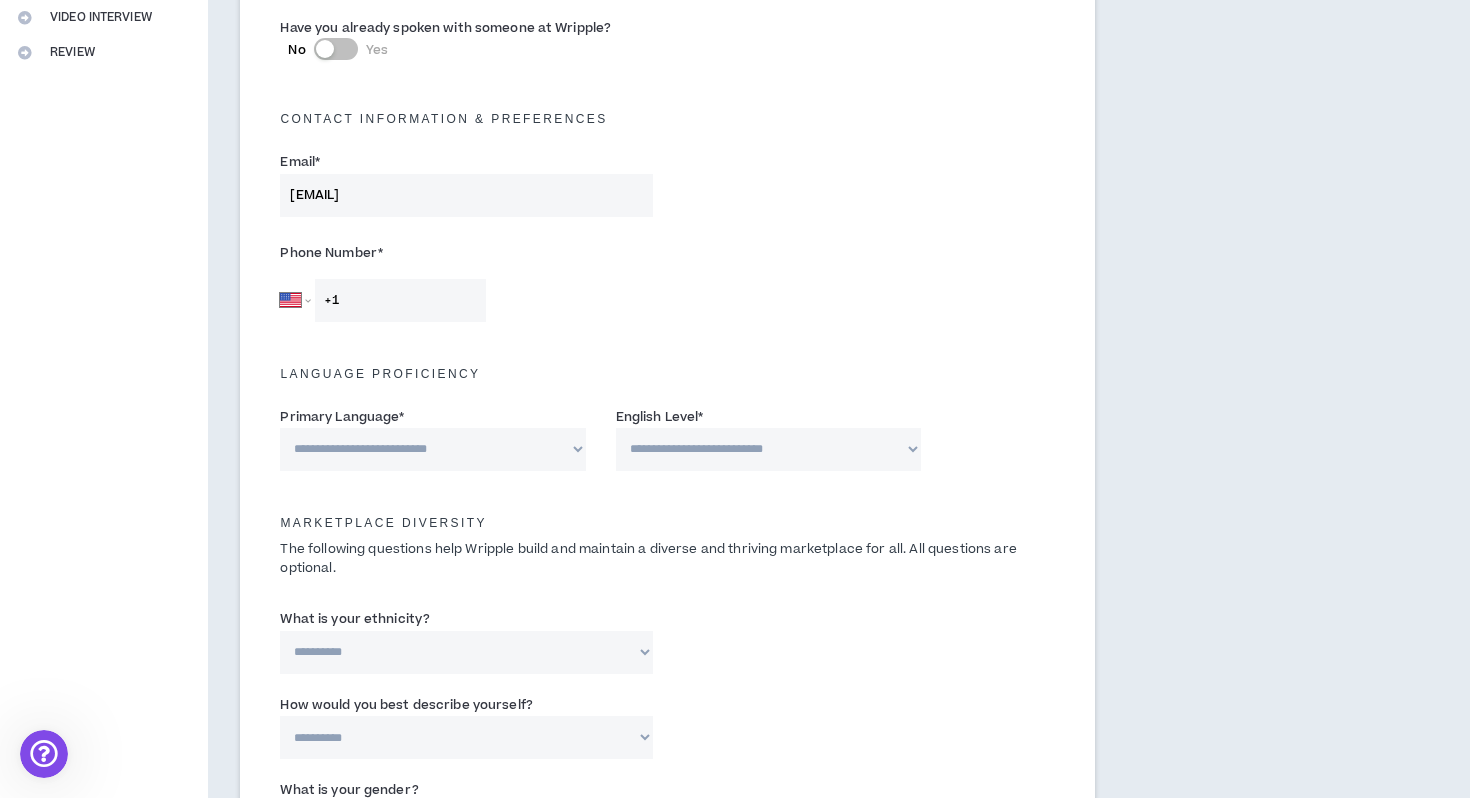 scroll, scrollTop: 522, scrollLeft: 0, axis: vertical 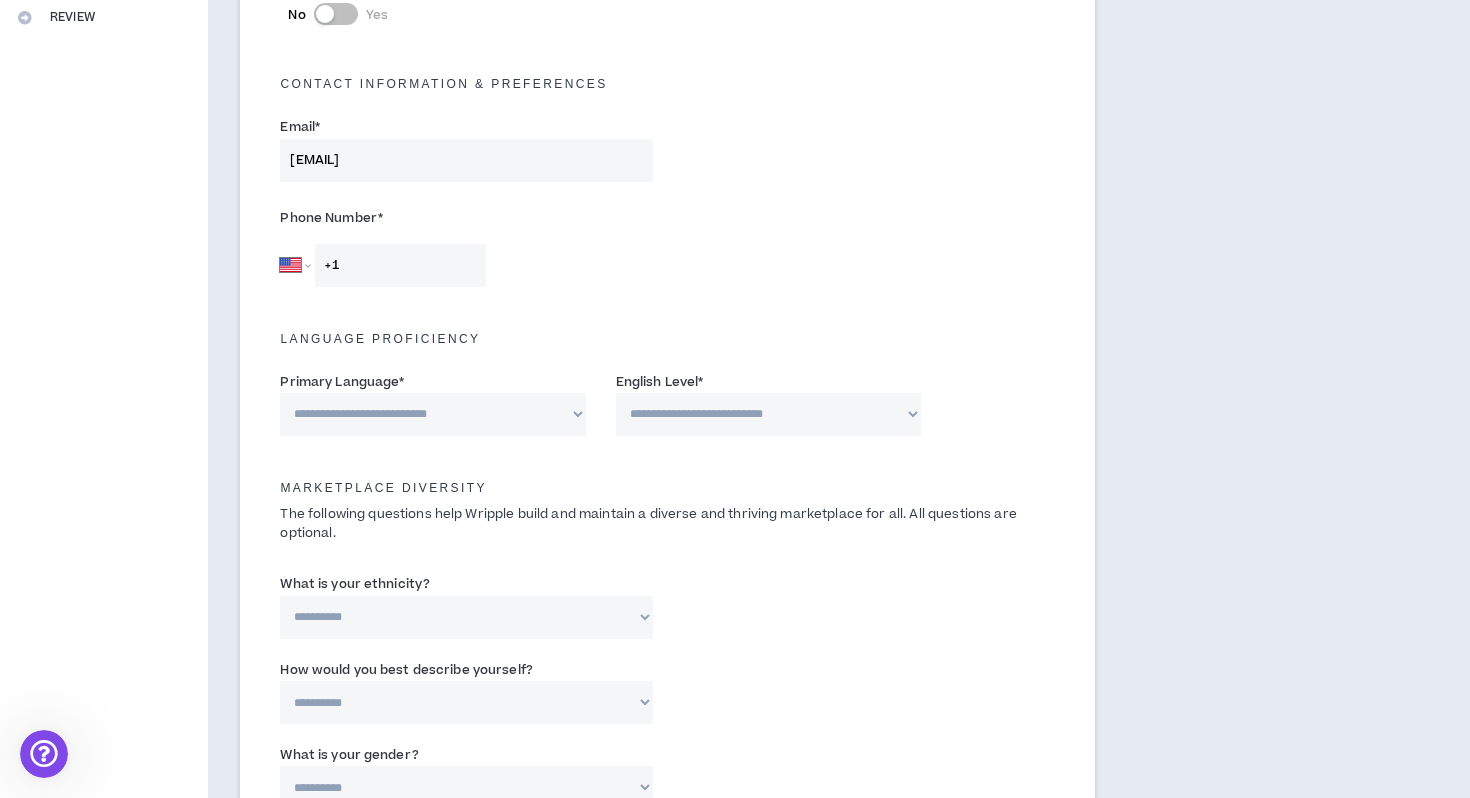 click on "+1" at bounding box center (400, 265) 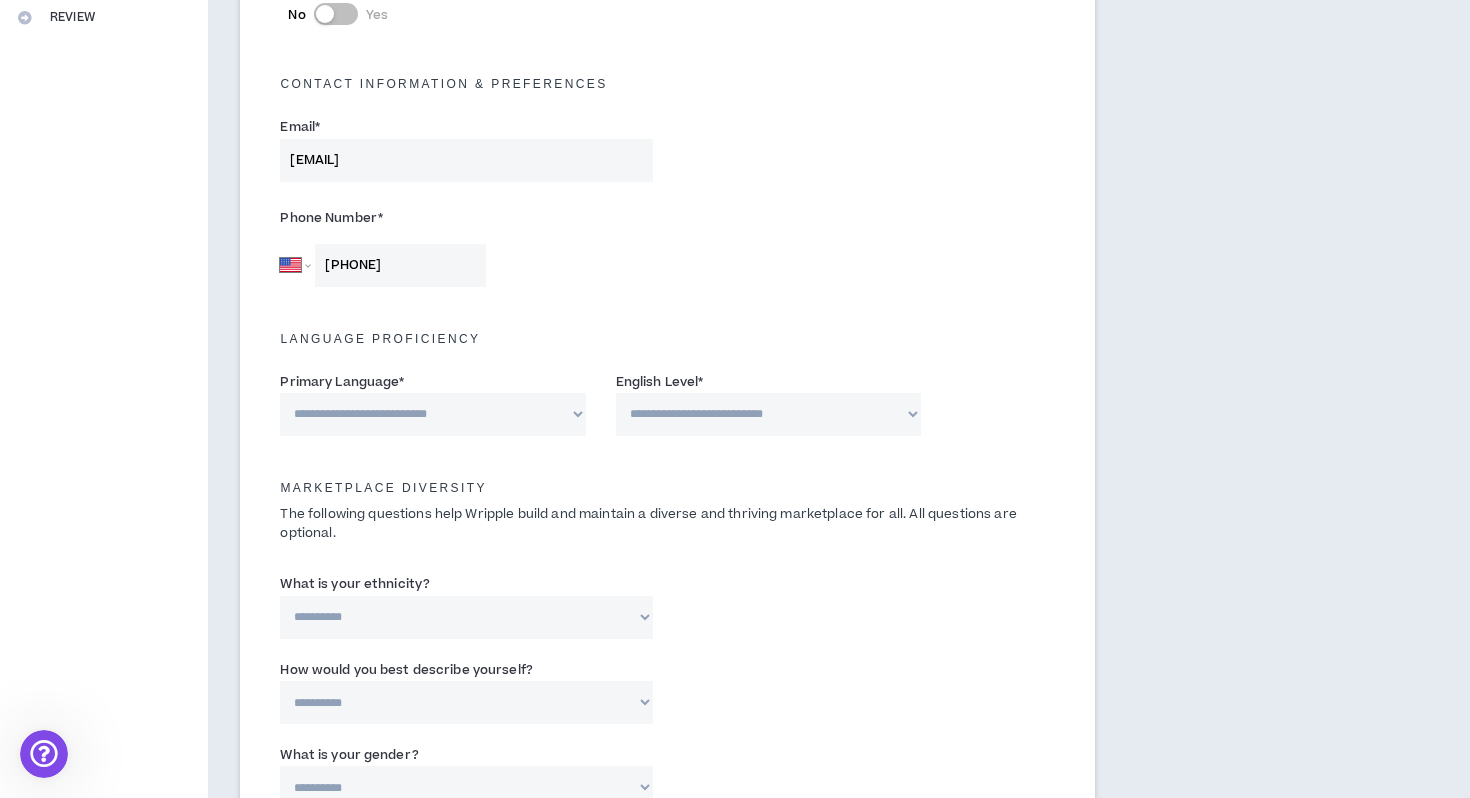 type on "[PHONE]" 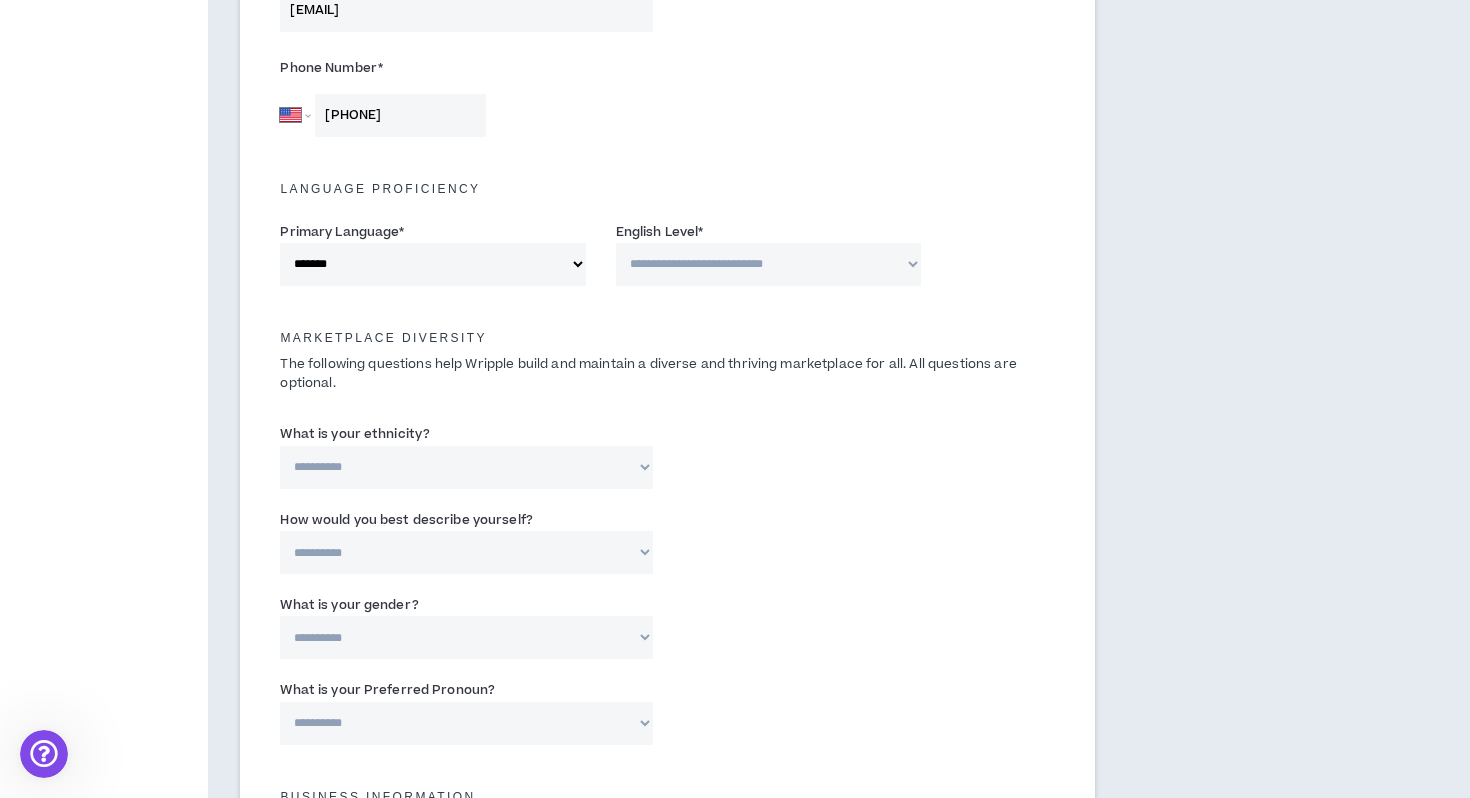 scroll, scrollTop: 709, scrollLeft: 0, axis: vertical 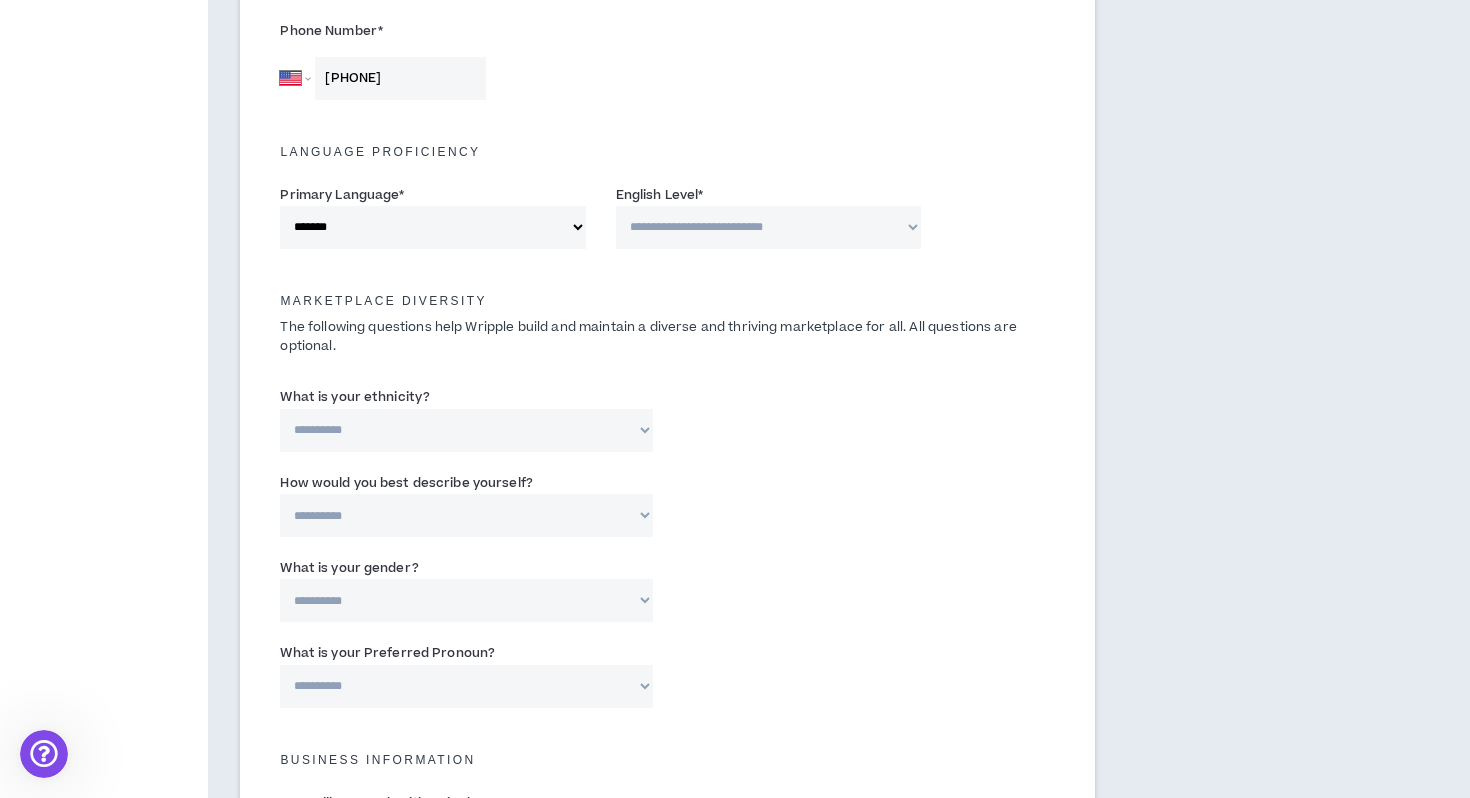 click on "**********" at bounding box center (768, 227) 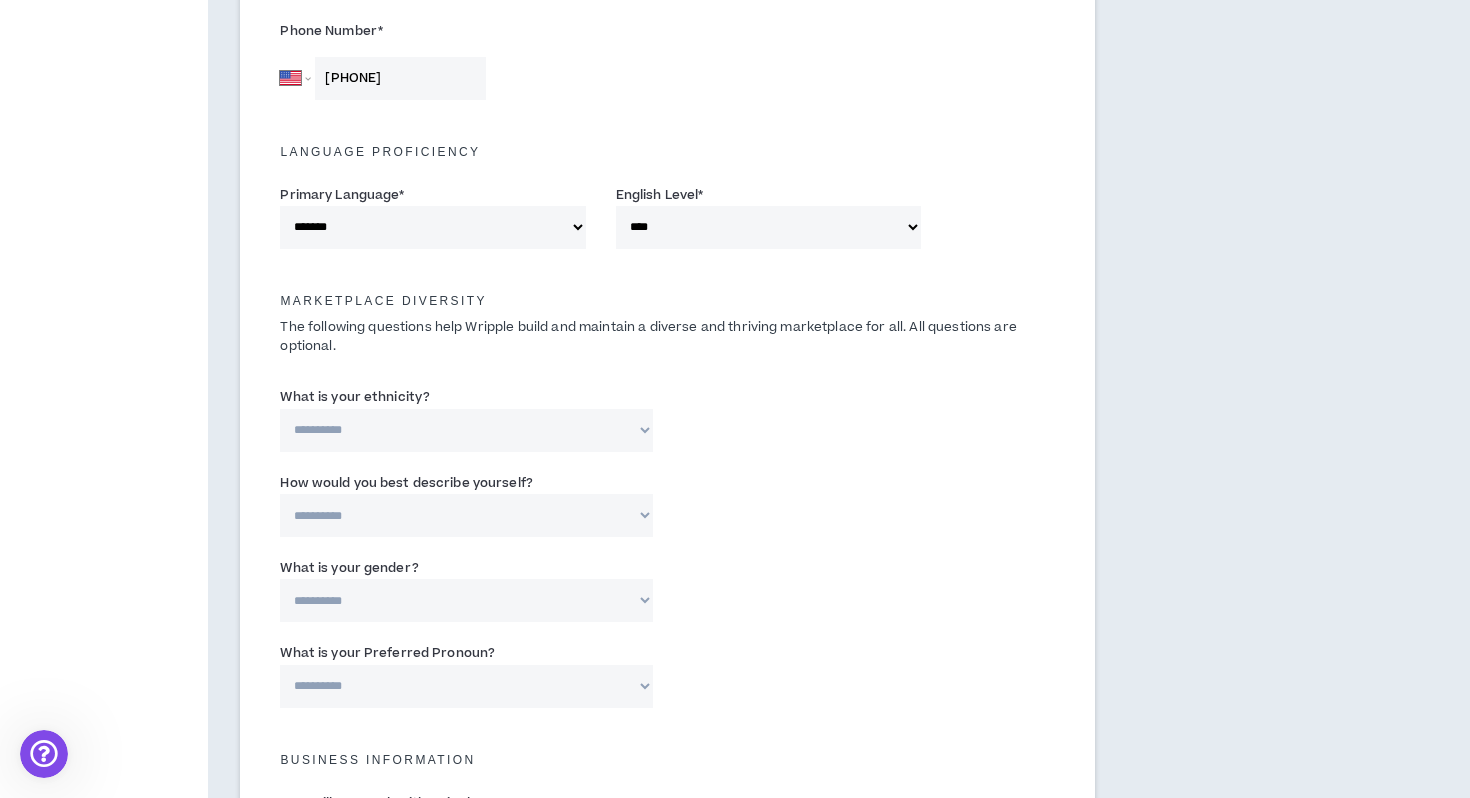 scroll, scrollTop: 880, scrollLeft: 0, axis: vertical 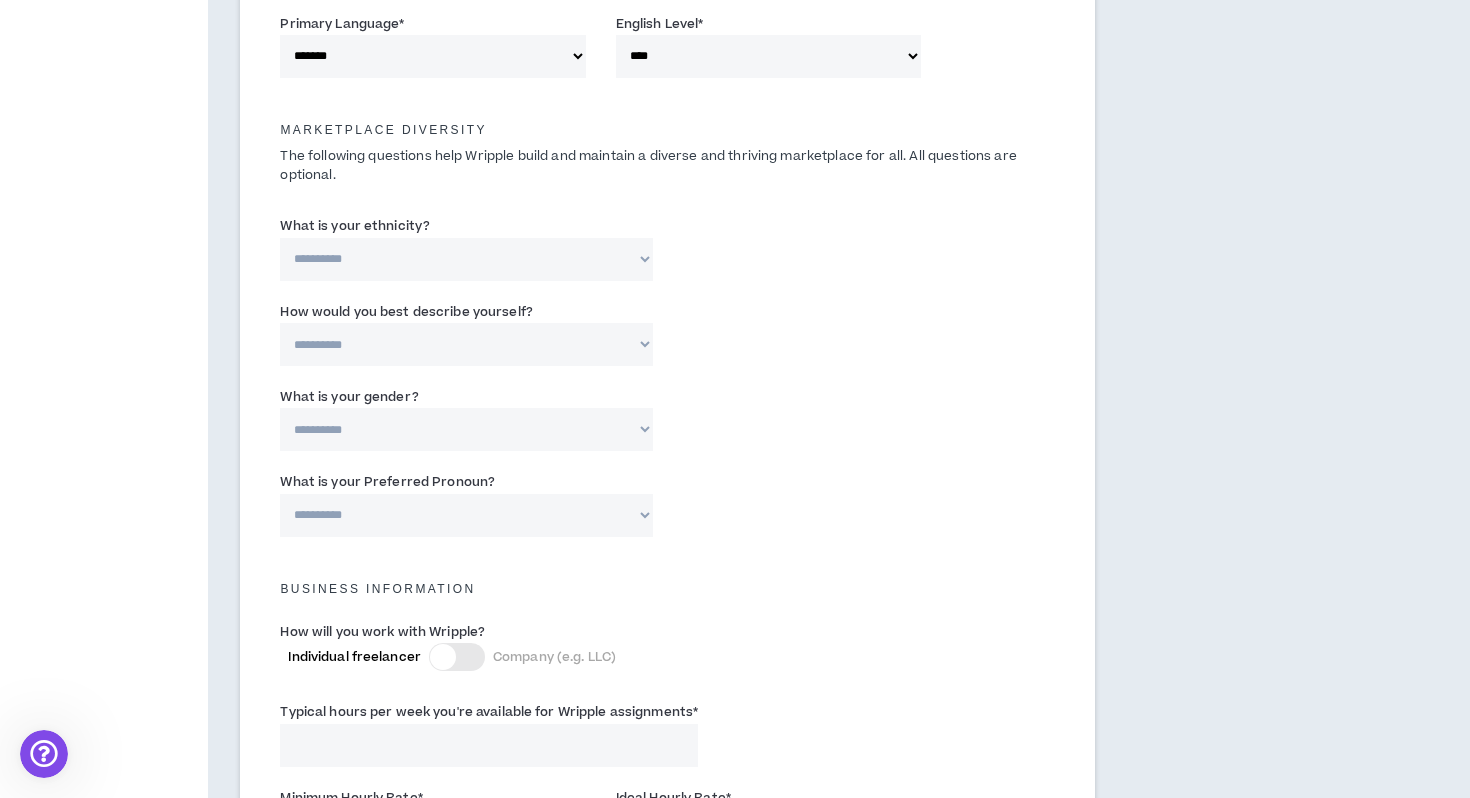 click on "**********" at bounding box center [667, 252] 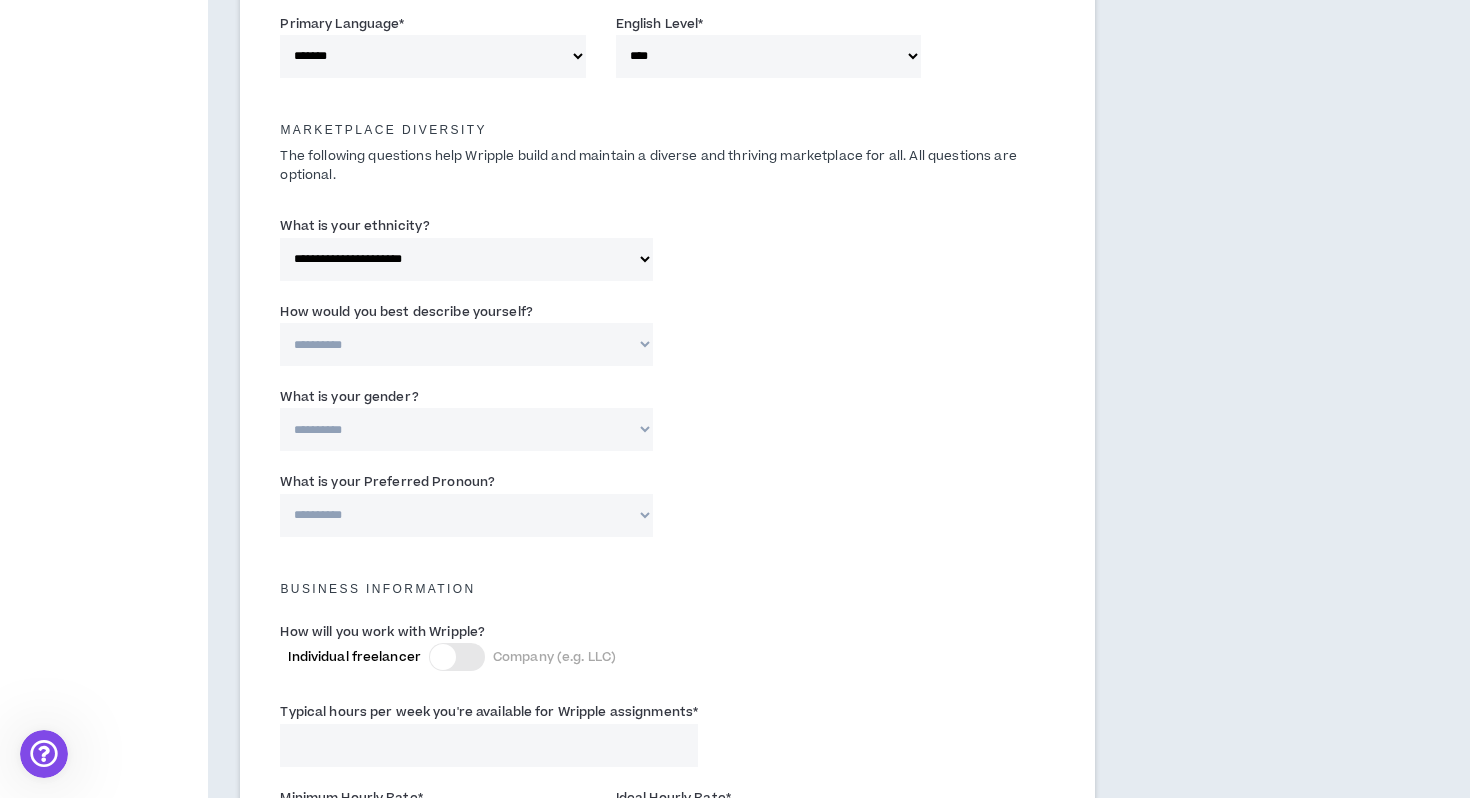 click on "**********" at bounding box center (466, 344) 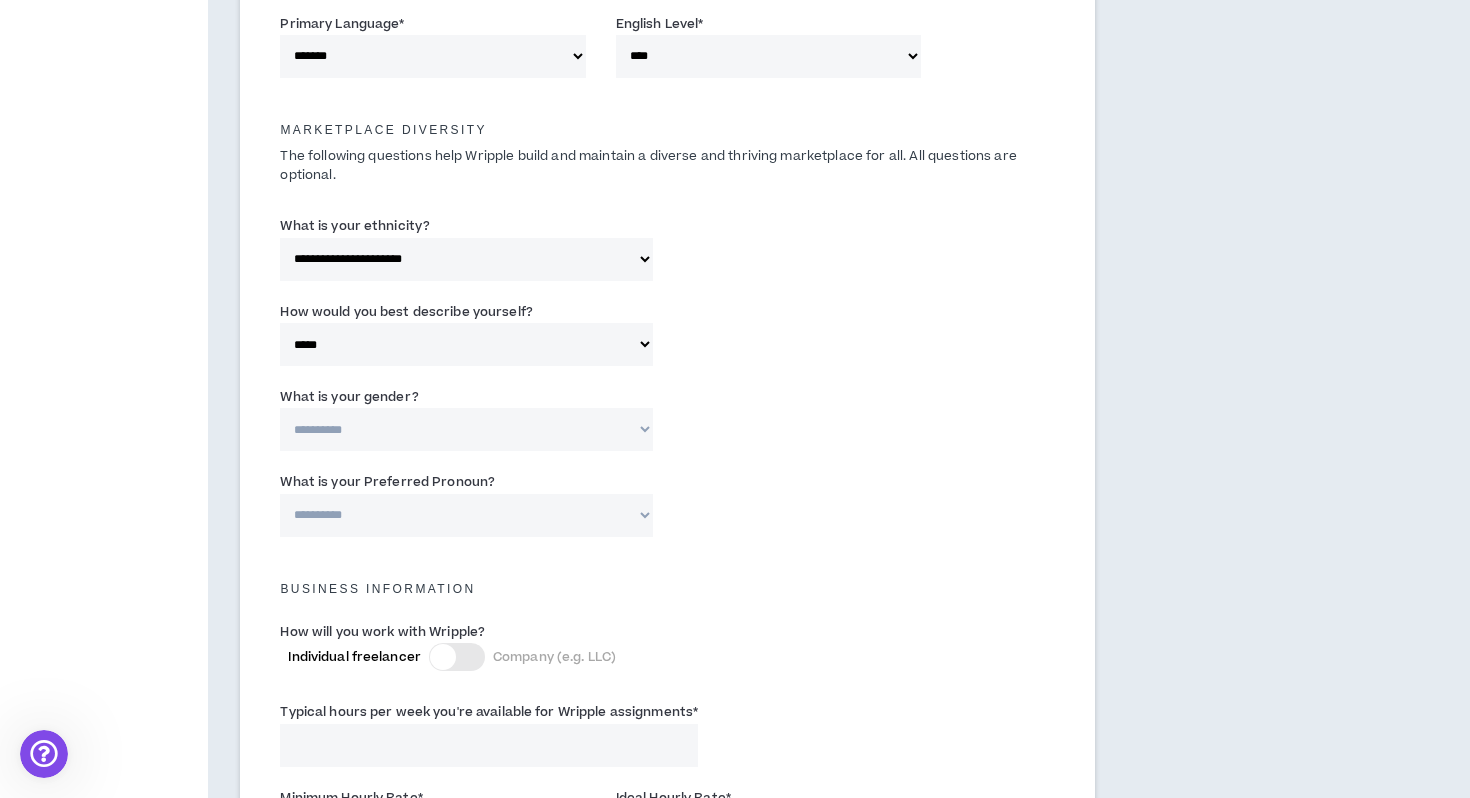 click on "**********" at bounding box center (466, 429) 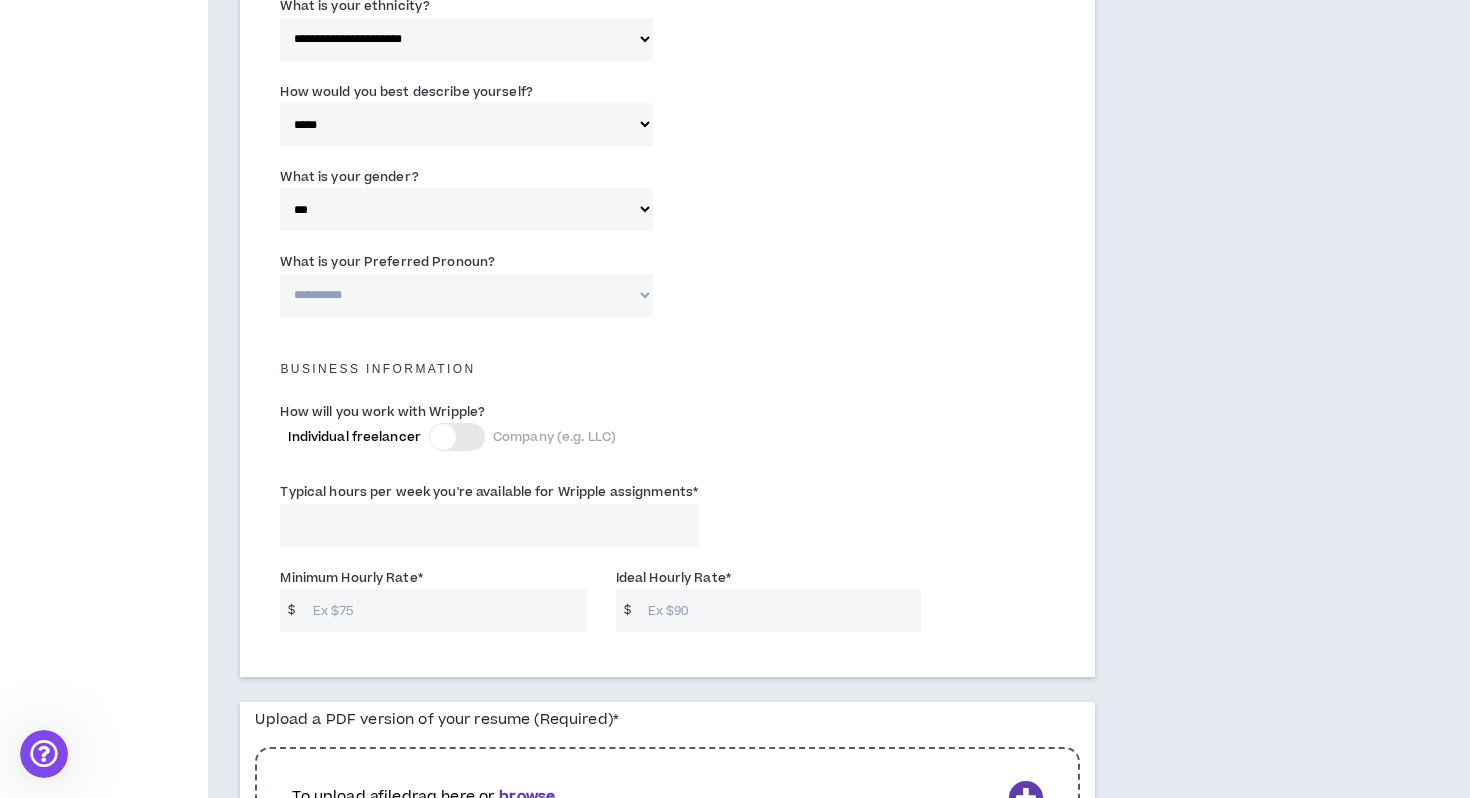 scroll, scrollTop: 1130, scrollLeft: 0, axis: vertical 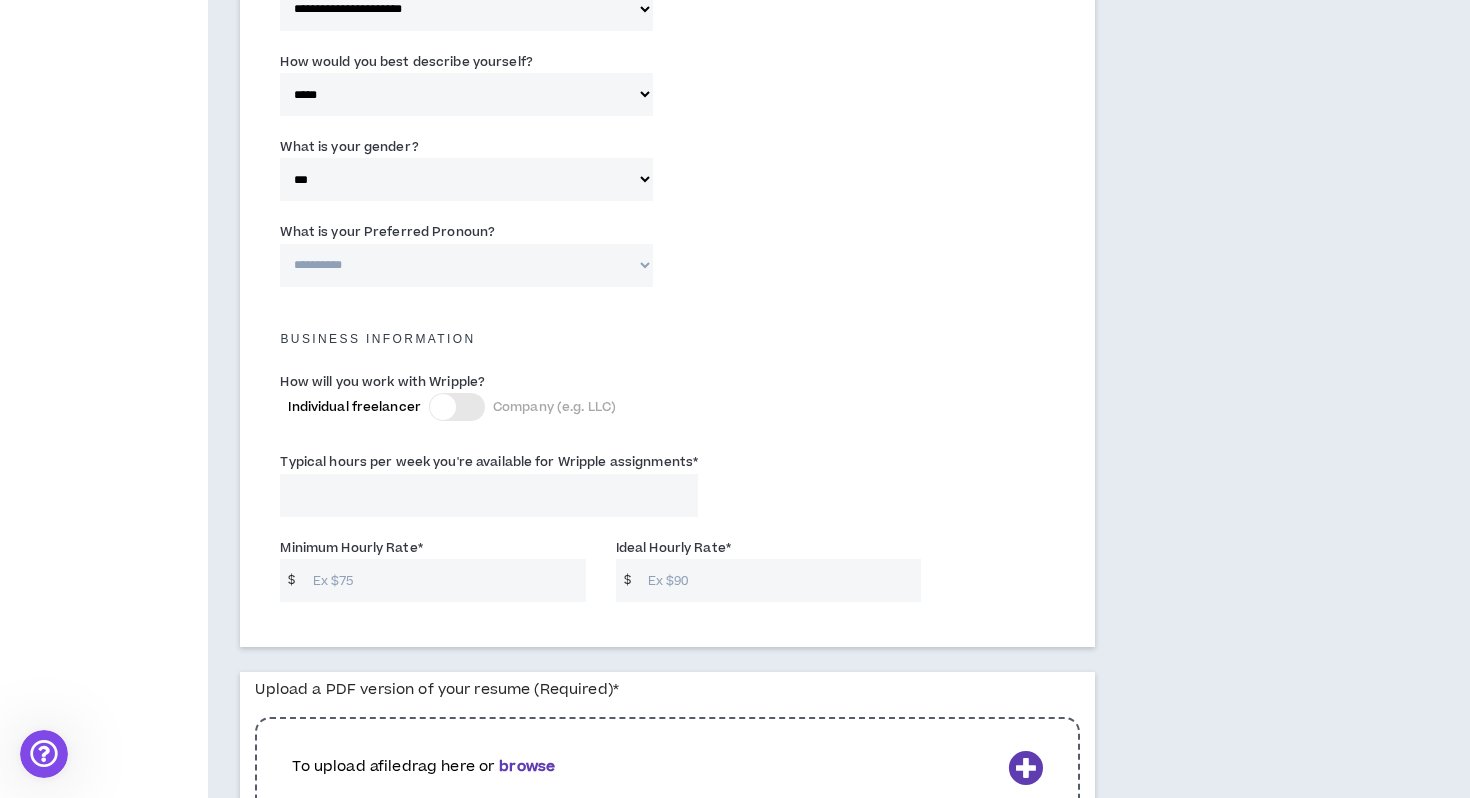 click on "**********" at bounding box center [466, 265] 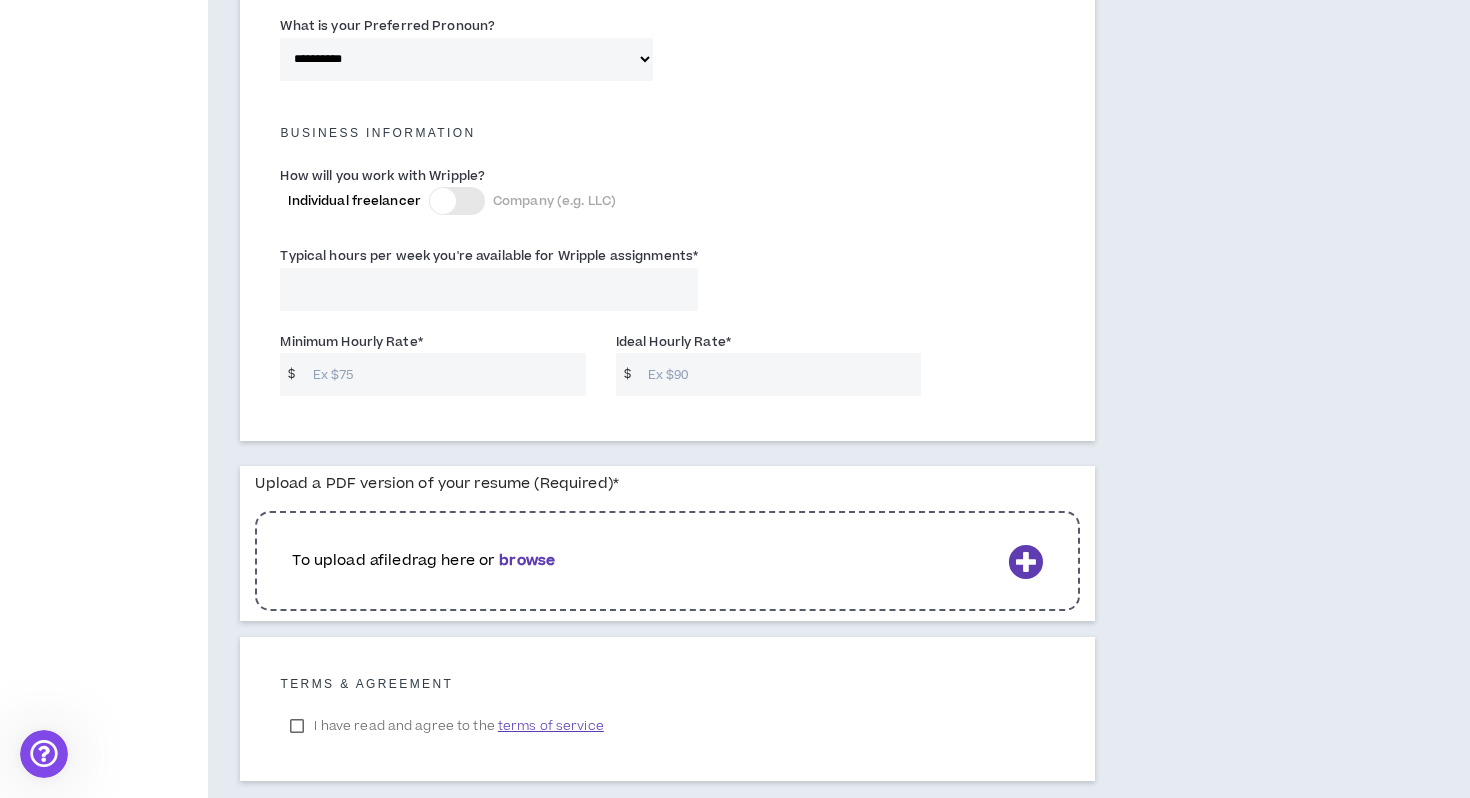 scroll, scrollTop: 1339, scrollLeft: 0, axis: vertical 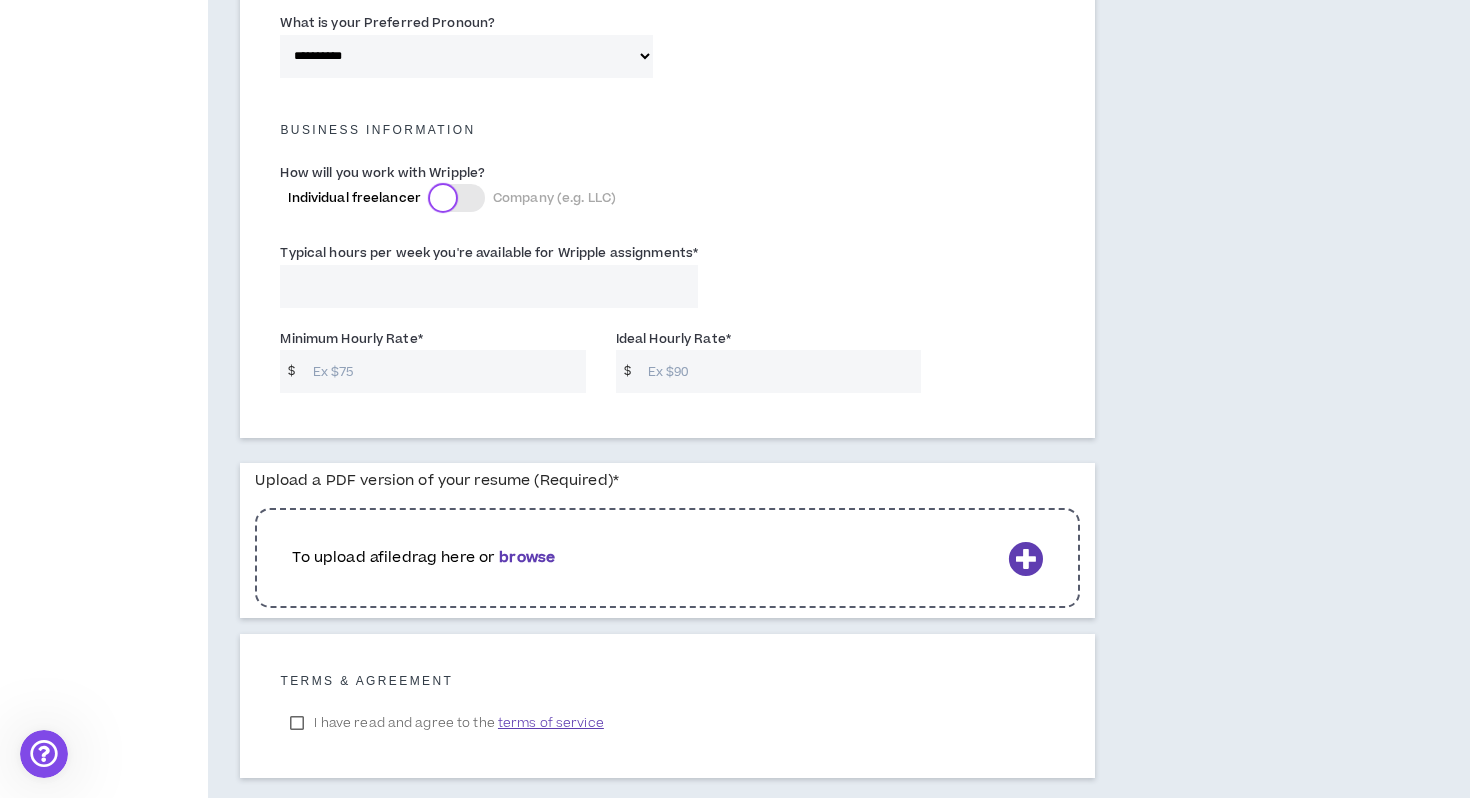 click at bounding box center (443, 198) 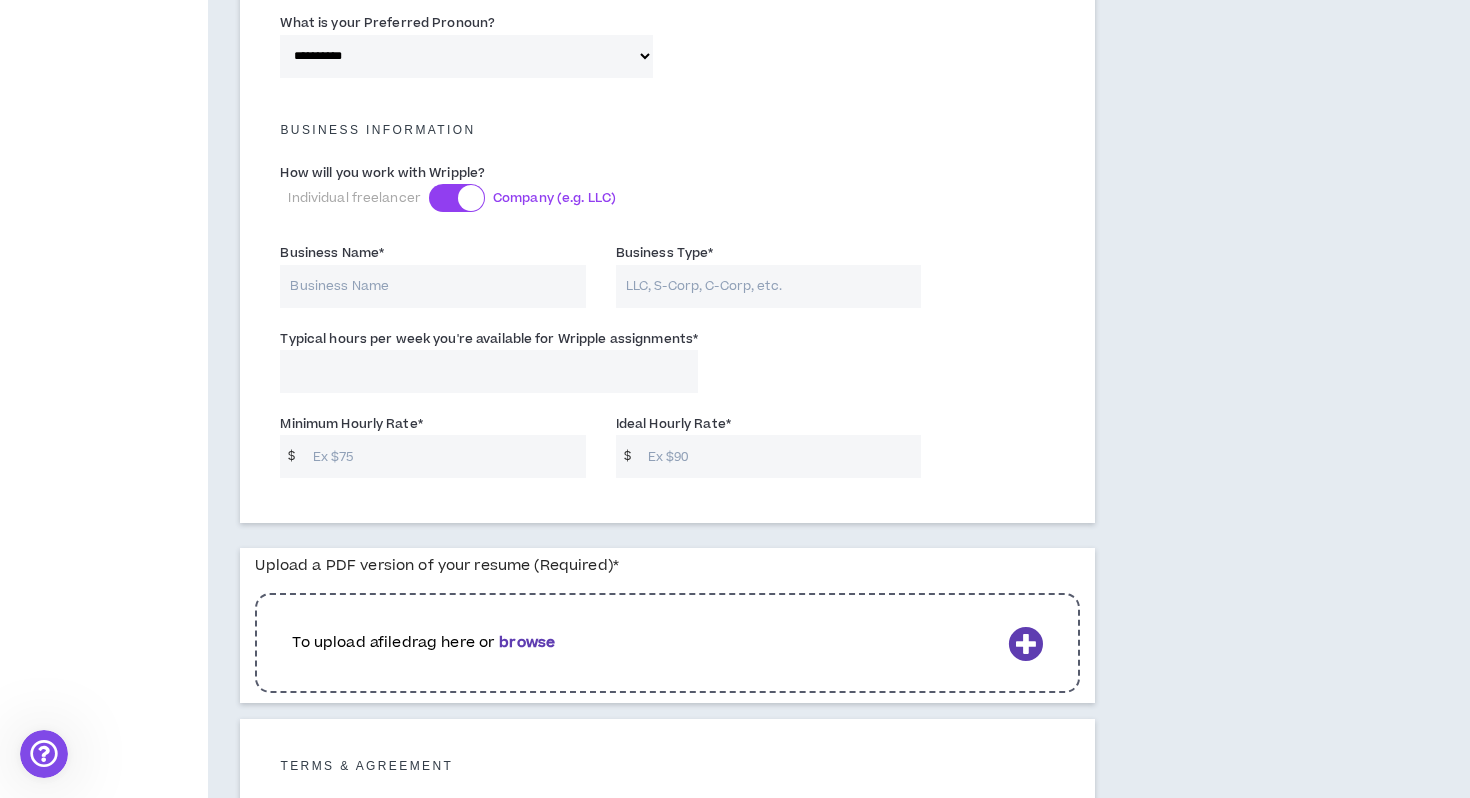 click at bounding box center [457, 198] 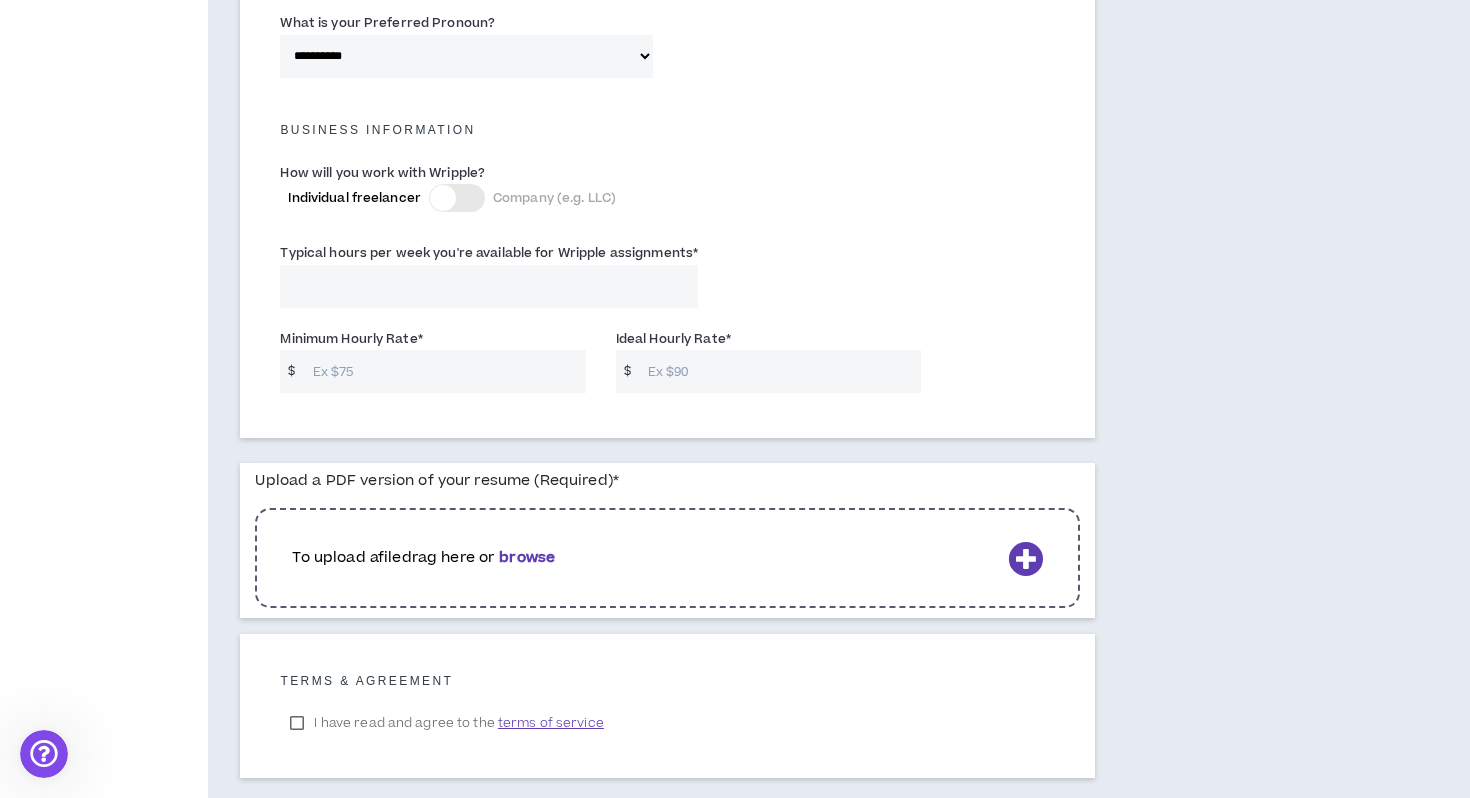 click on "Typical hours per week you're available for Wripple assignments  *" at bounding box center [489, 286] 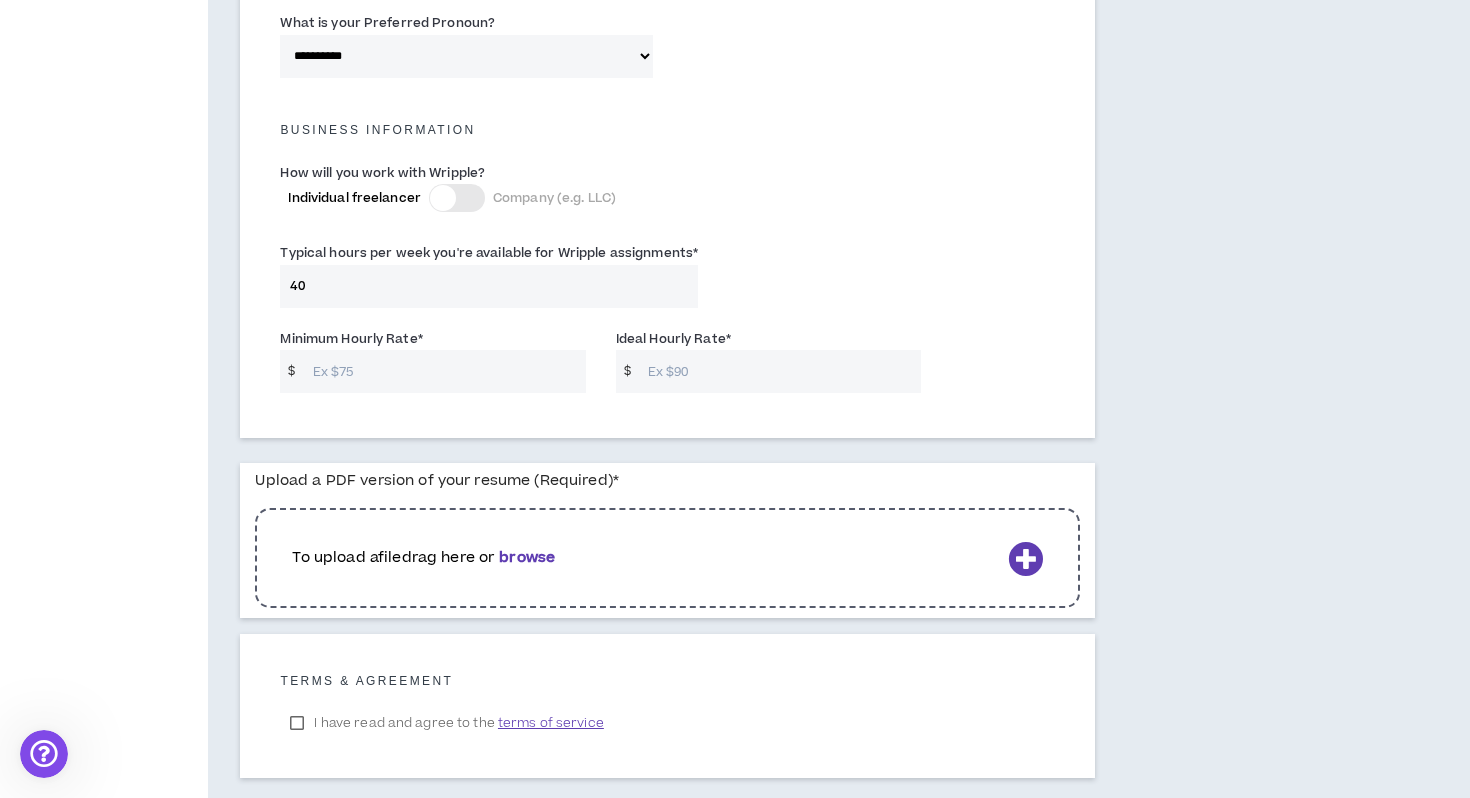 type on "40" 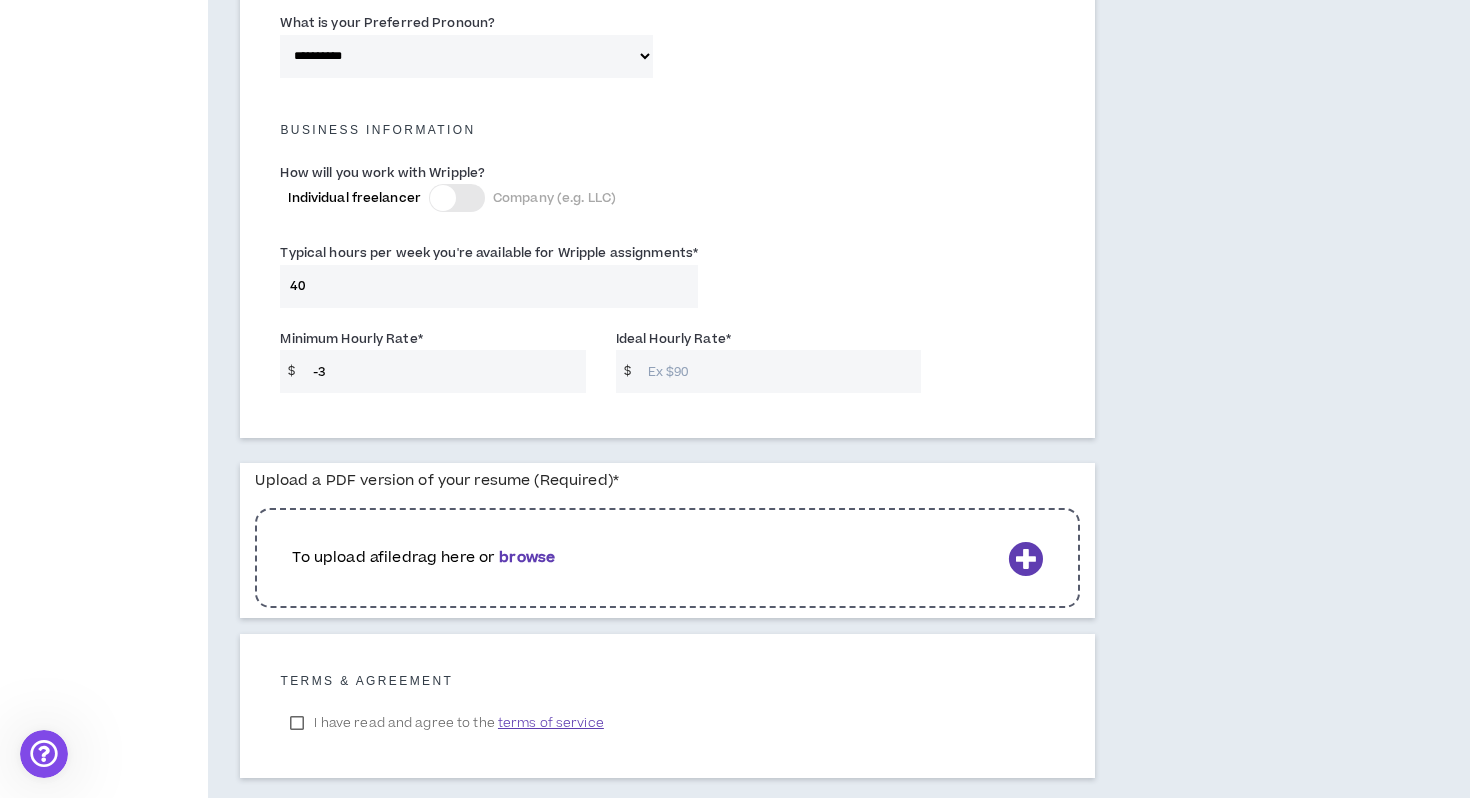 type on "-4" 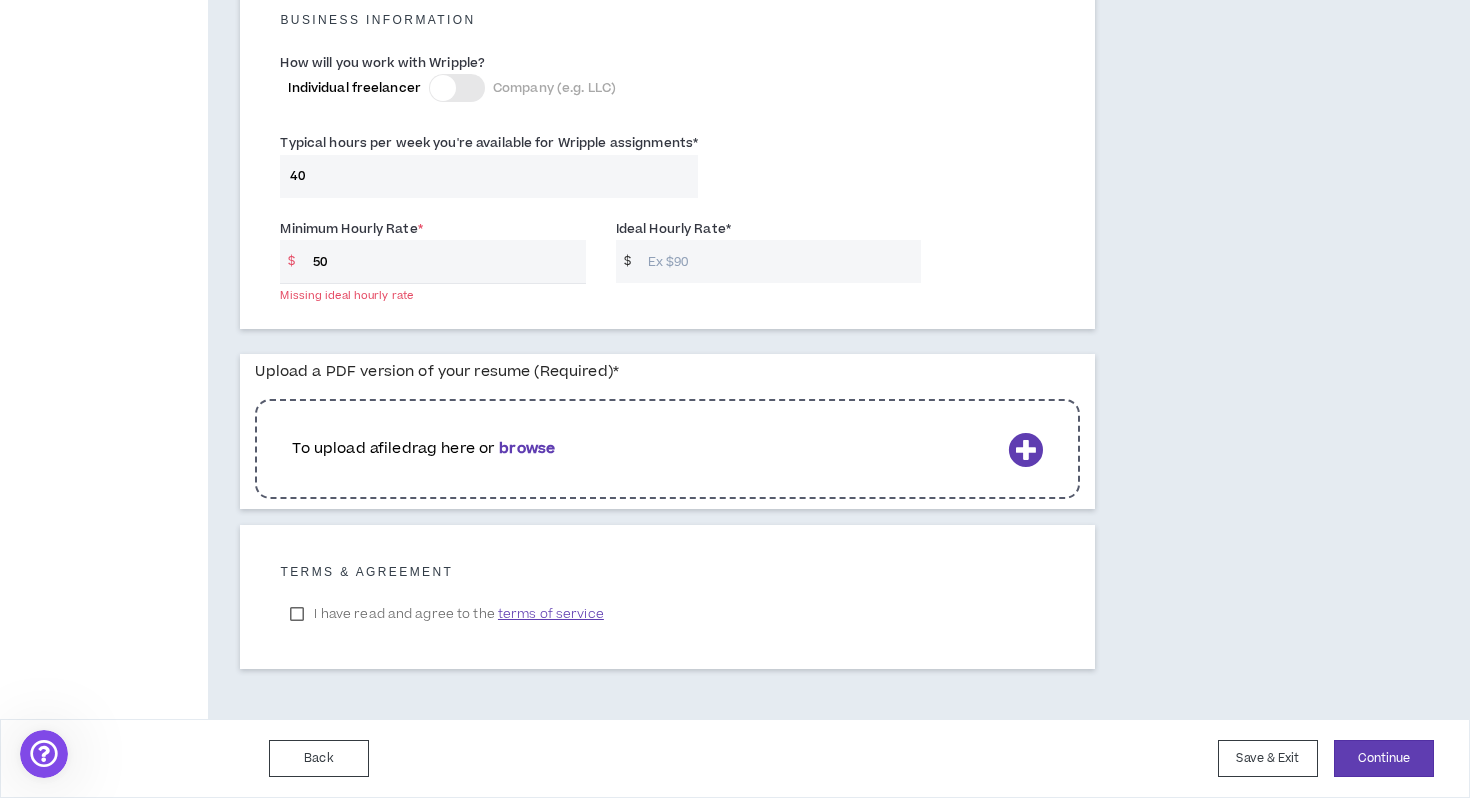 scroll, scrollTop: 1448, scrollLeft: 0, axis: vertical 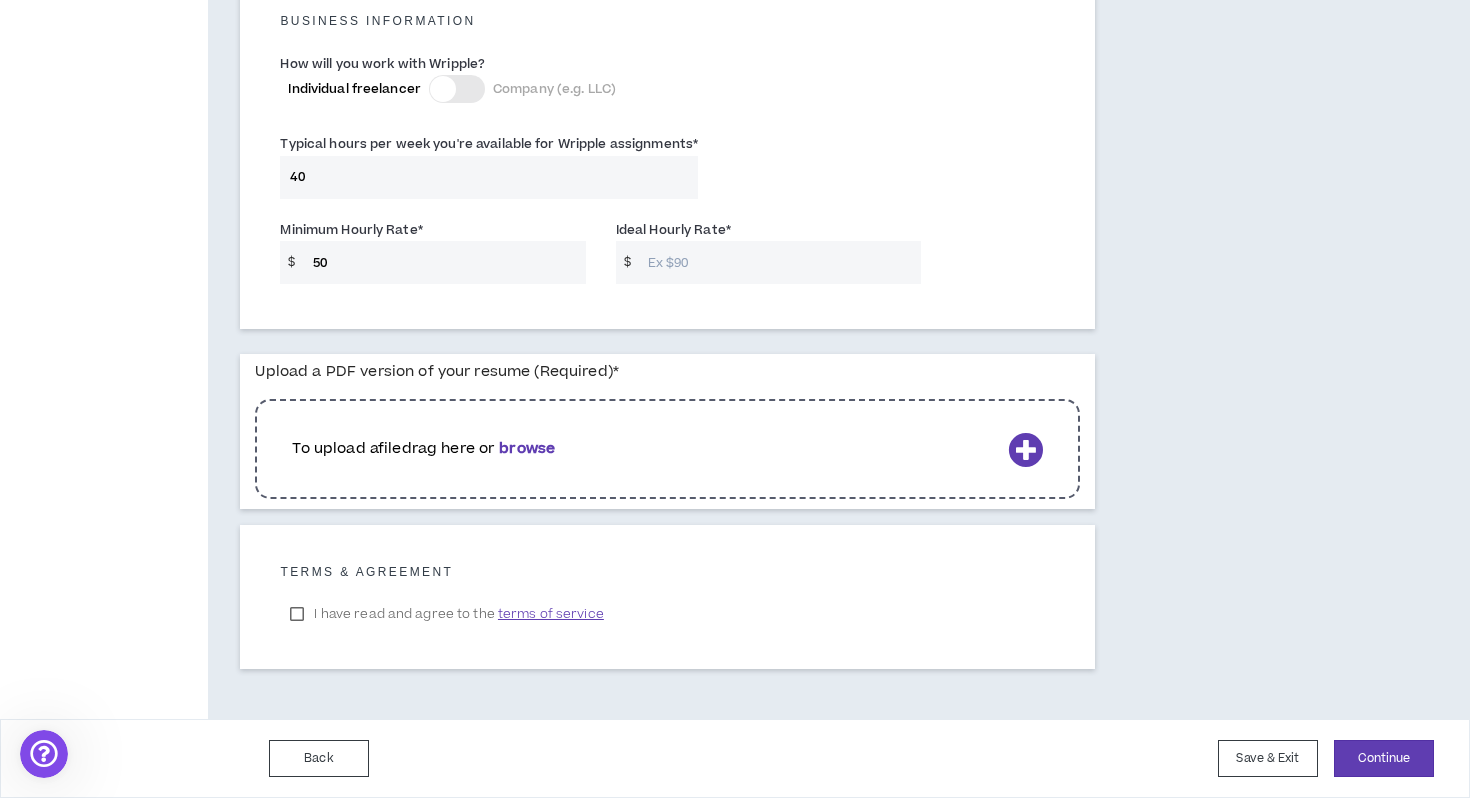 click on "Ideal Hourly Rate  *" at bounding box center (779, 262) 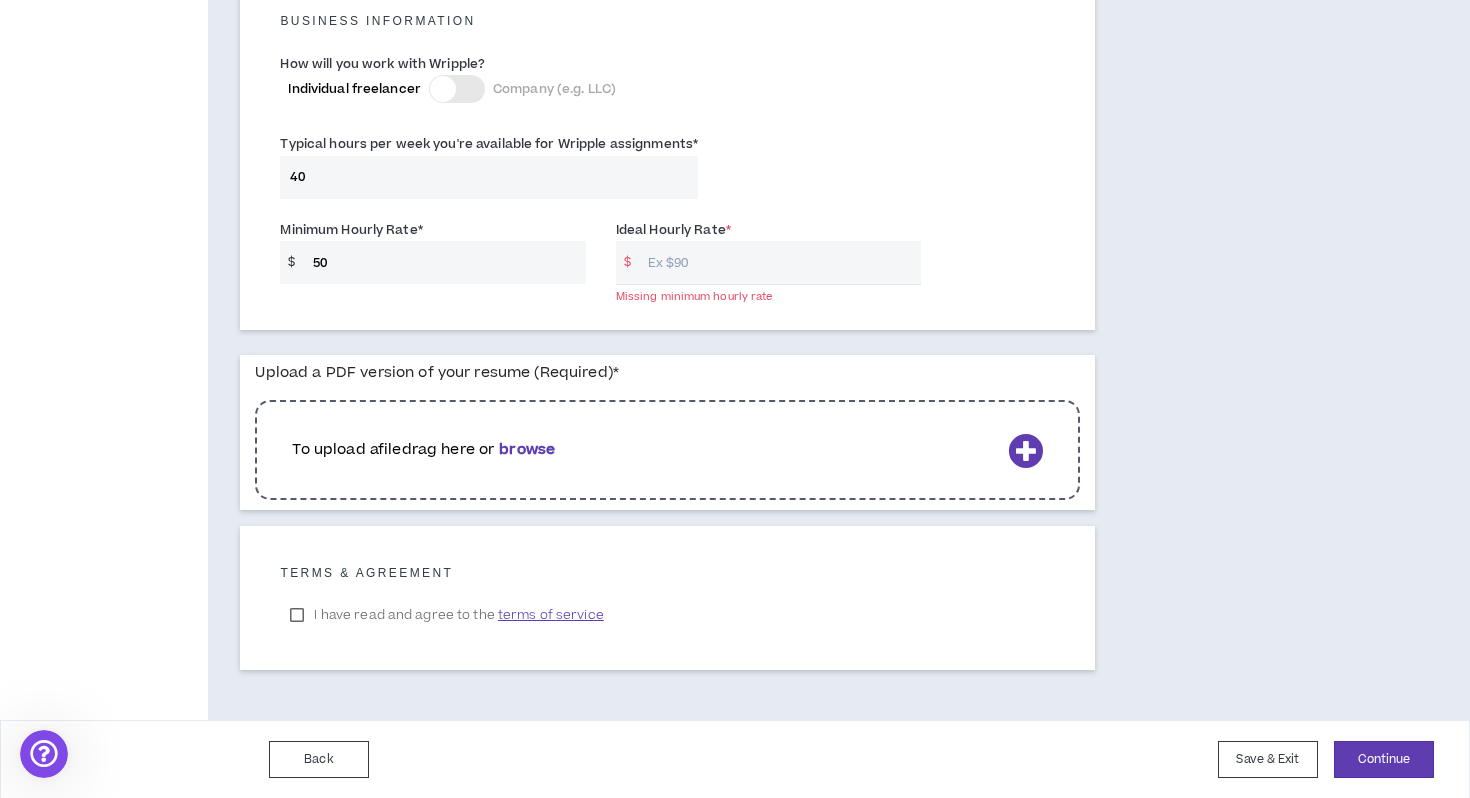 click on "Ideal Hourly Rate  *" at bounding box center (779, 262) 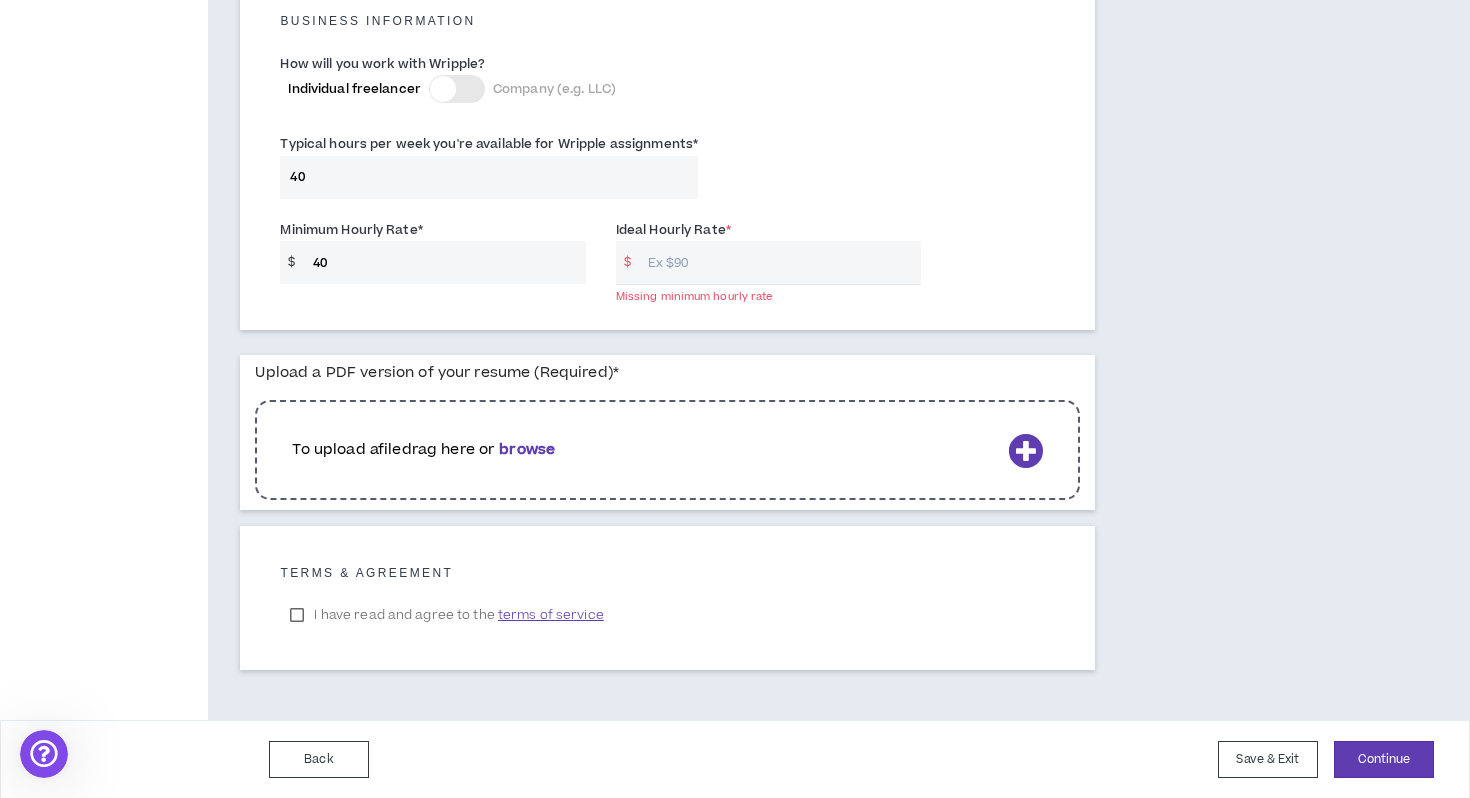 type on "40" 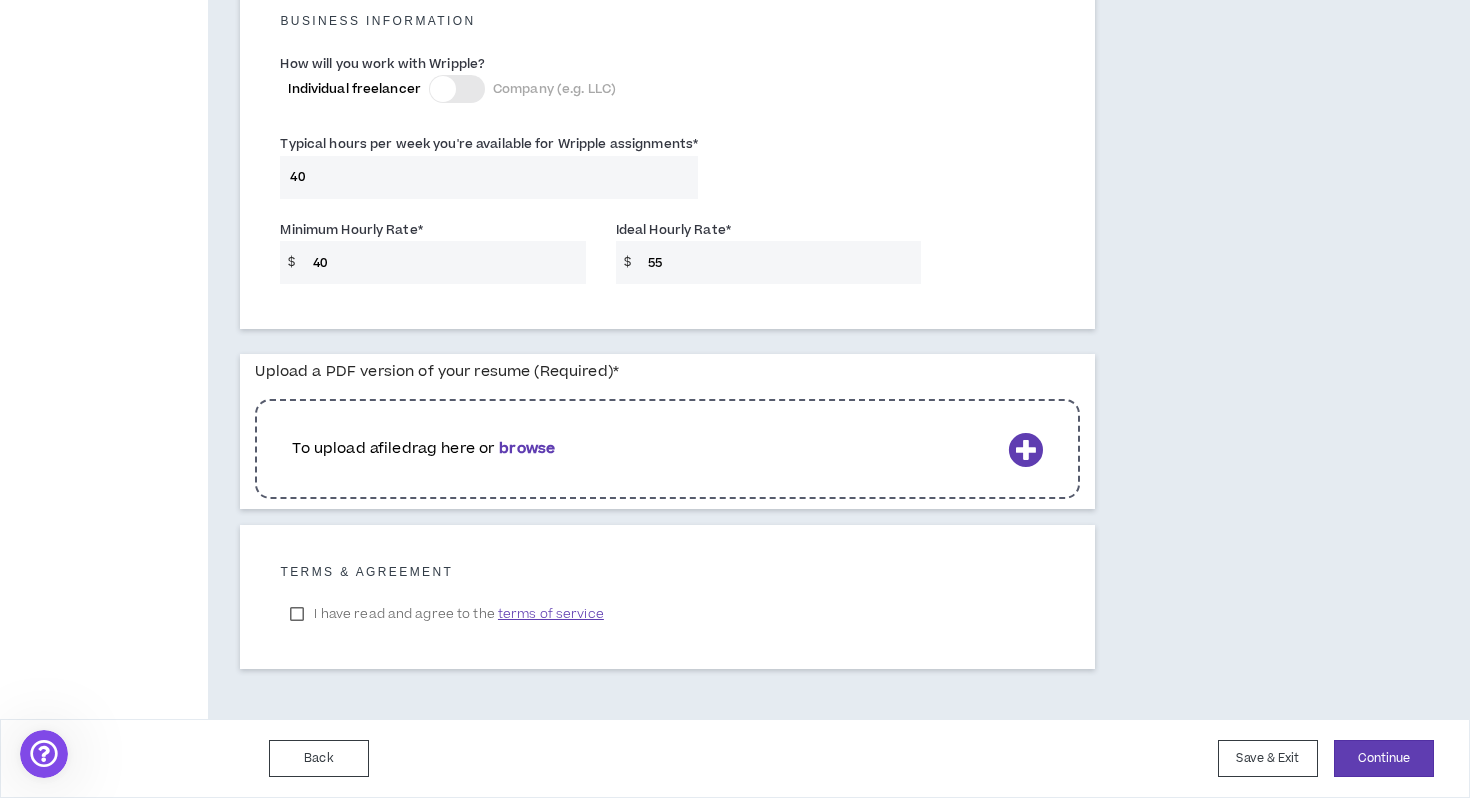 type on "55" 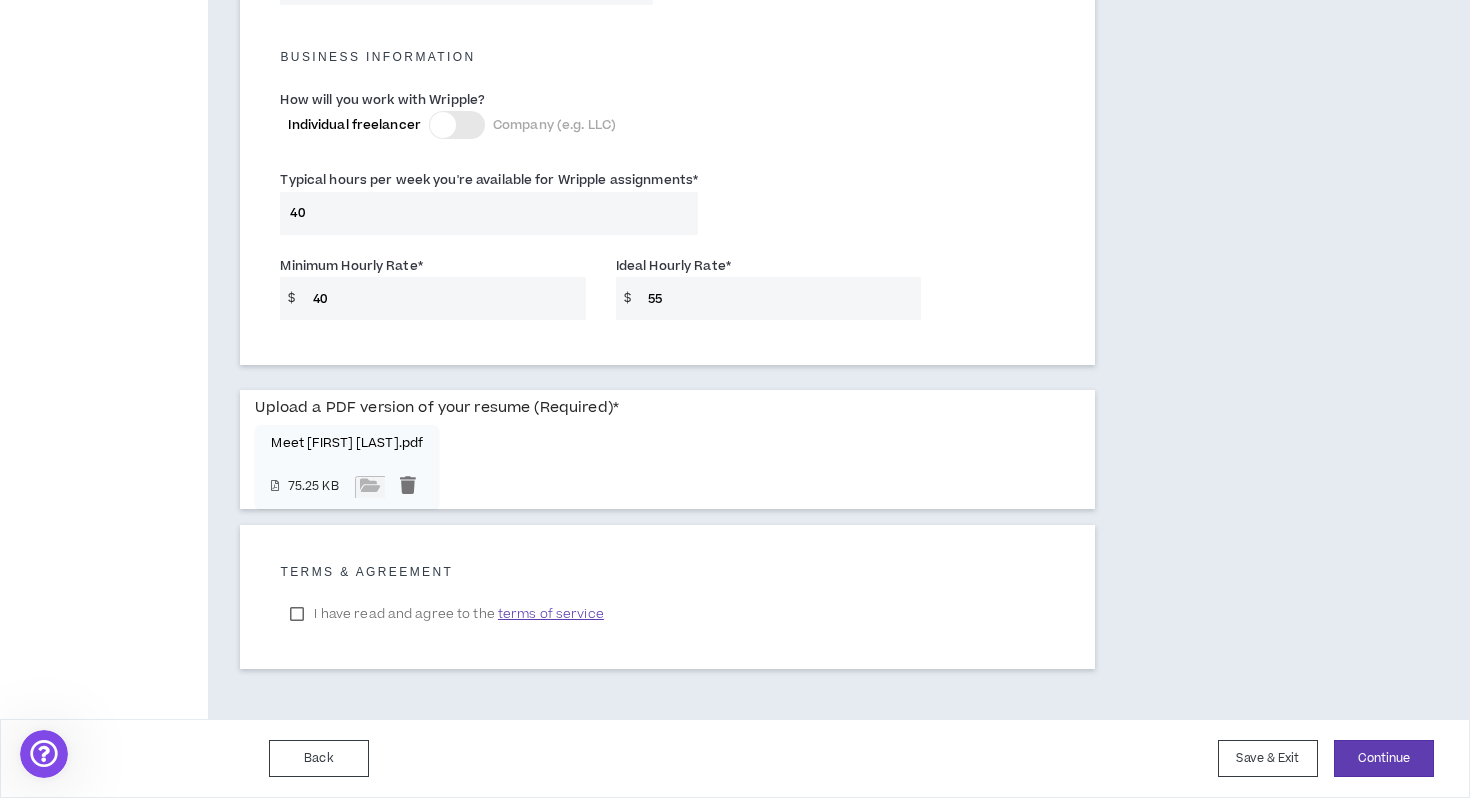 click on "I have read and agree to the    terms of service" at bounding box center (446, 614) 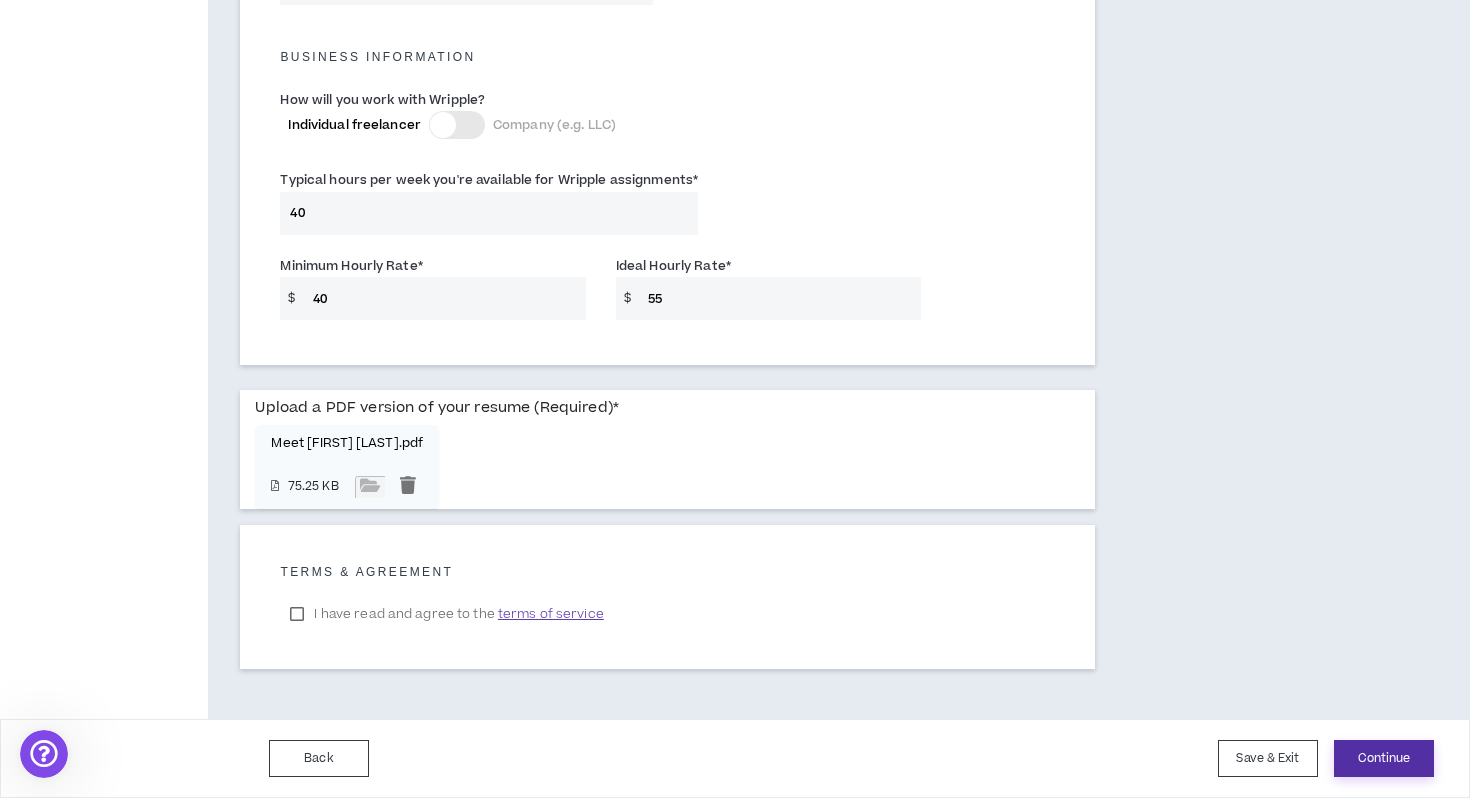 click on "Continue" at bounding box center (1384, 758) 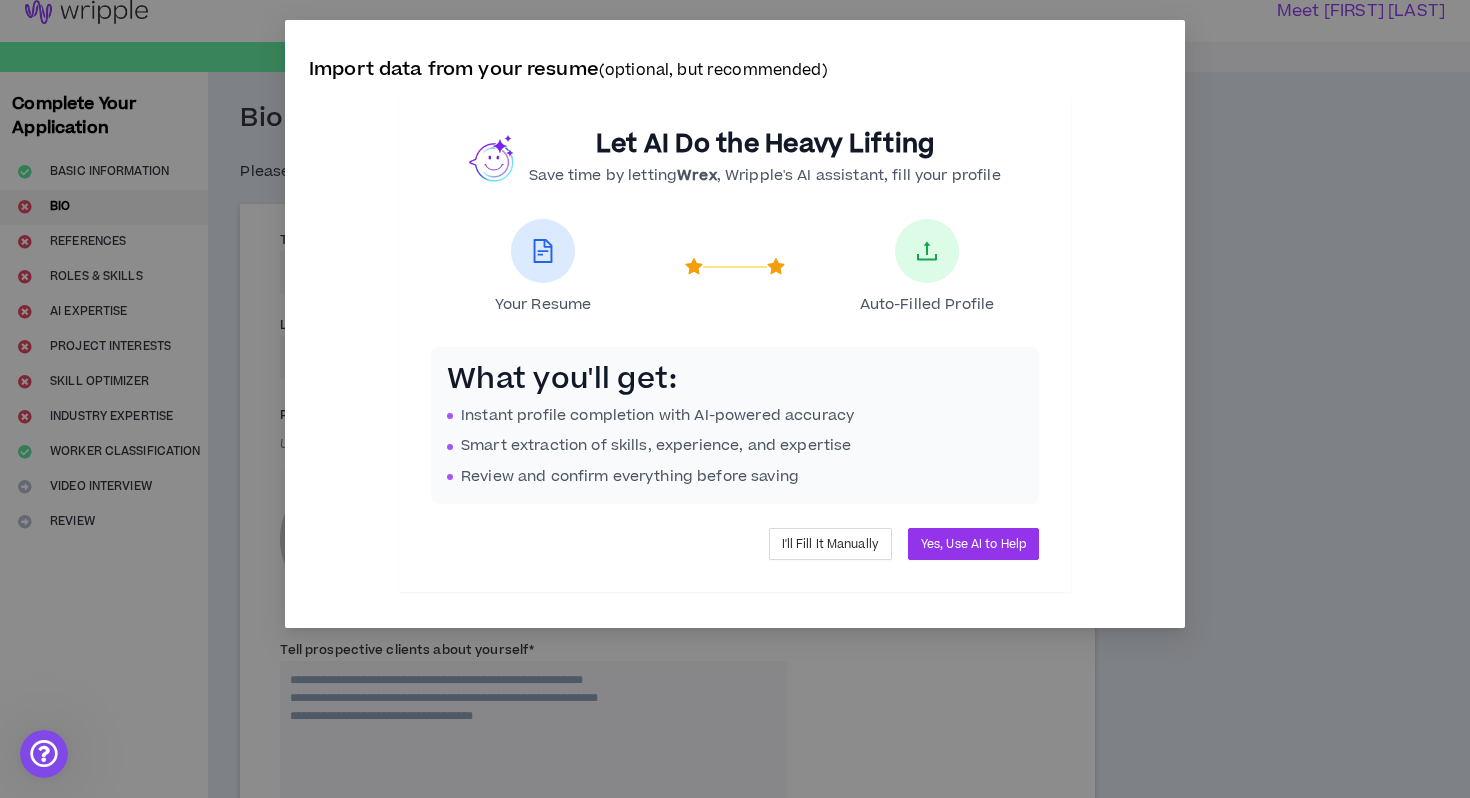 scroll, scrollTop: 0, scrollLeft: 0, axis: both 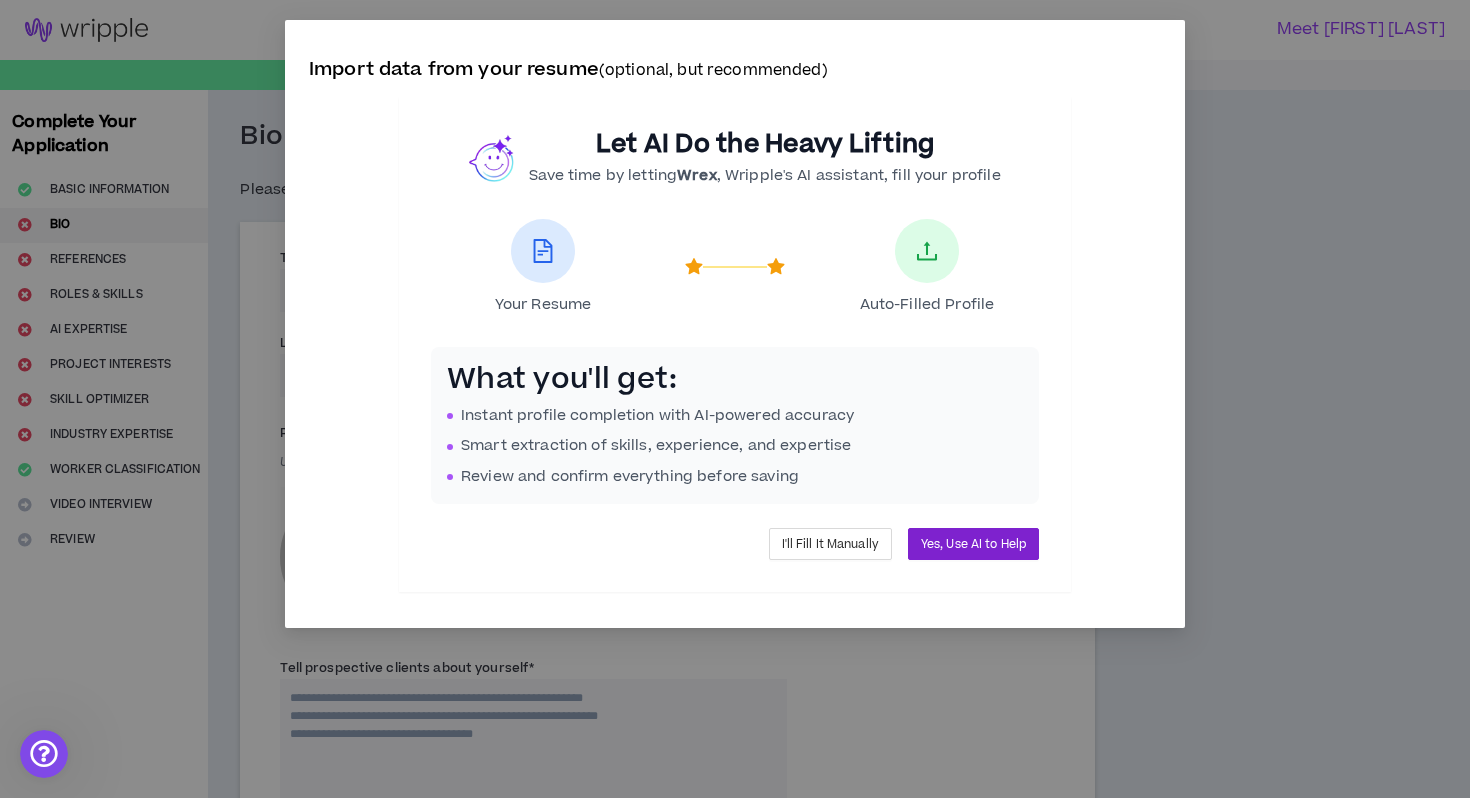 click on "Yes, Use AI to Help" at bounding box center [973, 544] 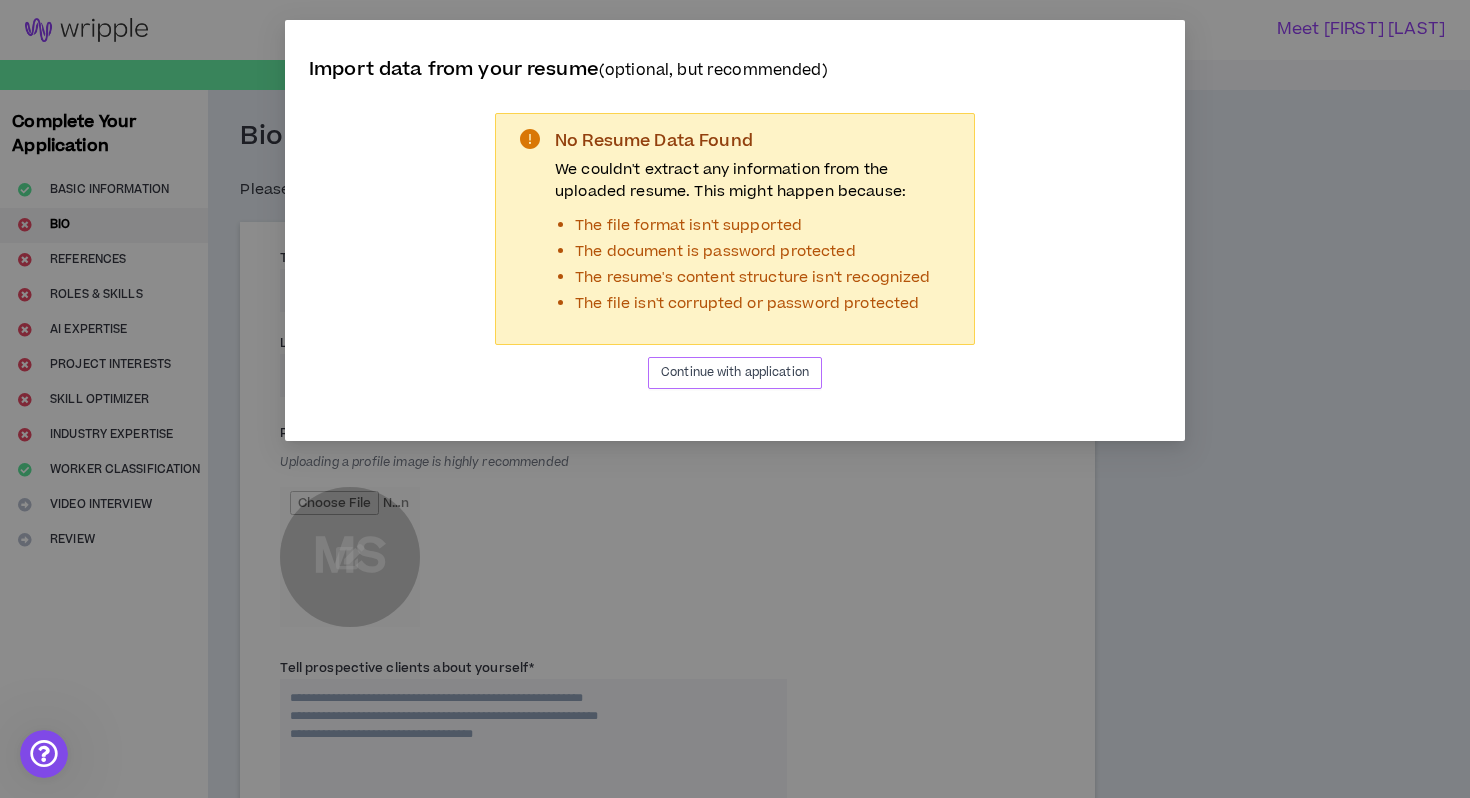 click on "Continue with application" at bounding box center [735, 372] 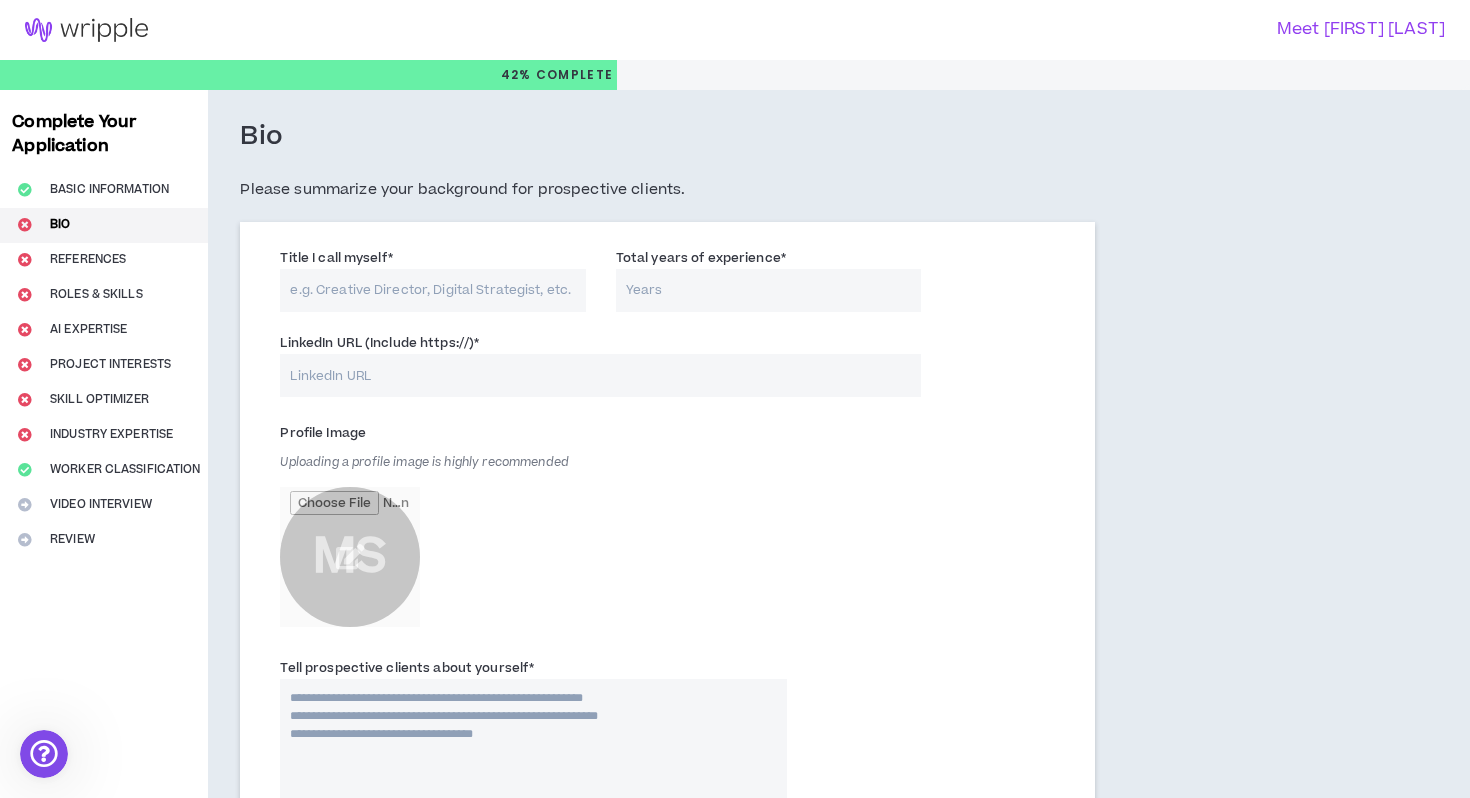 click on "Title I call myself  *" at bounding box center (432, 290) 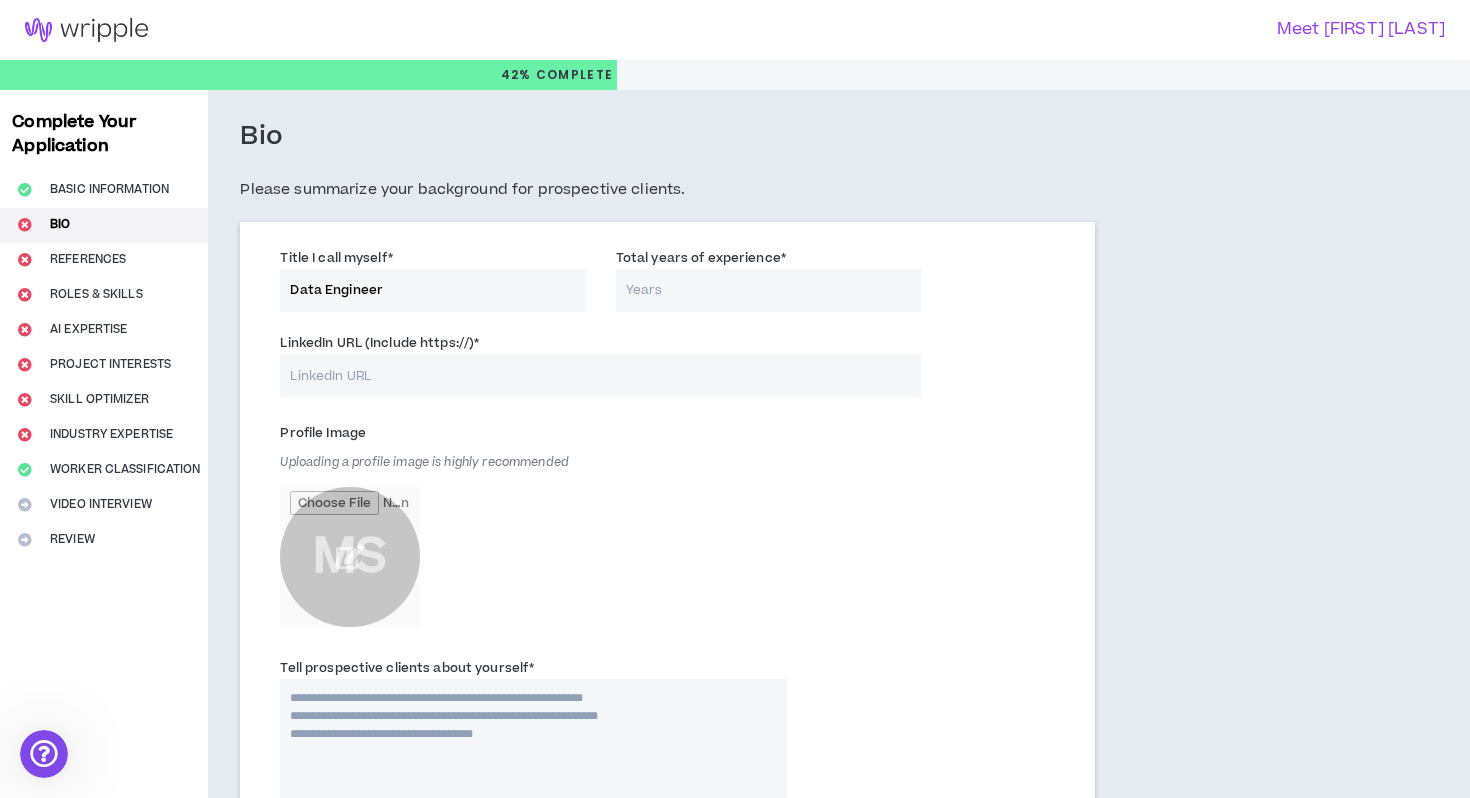 type on "Data Engineer" 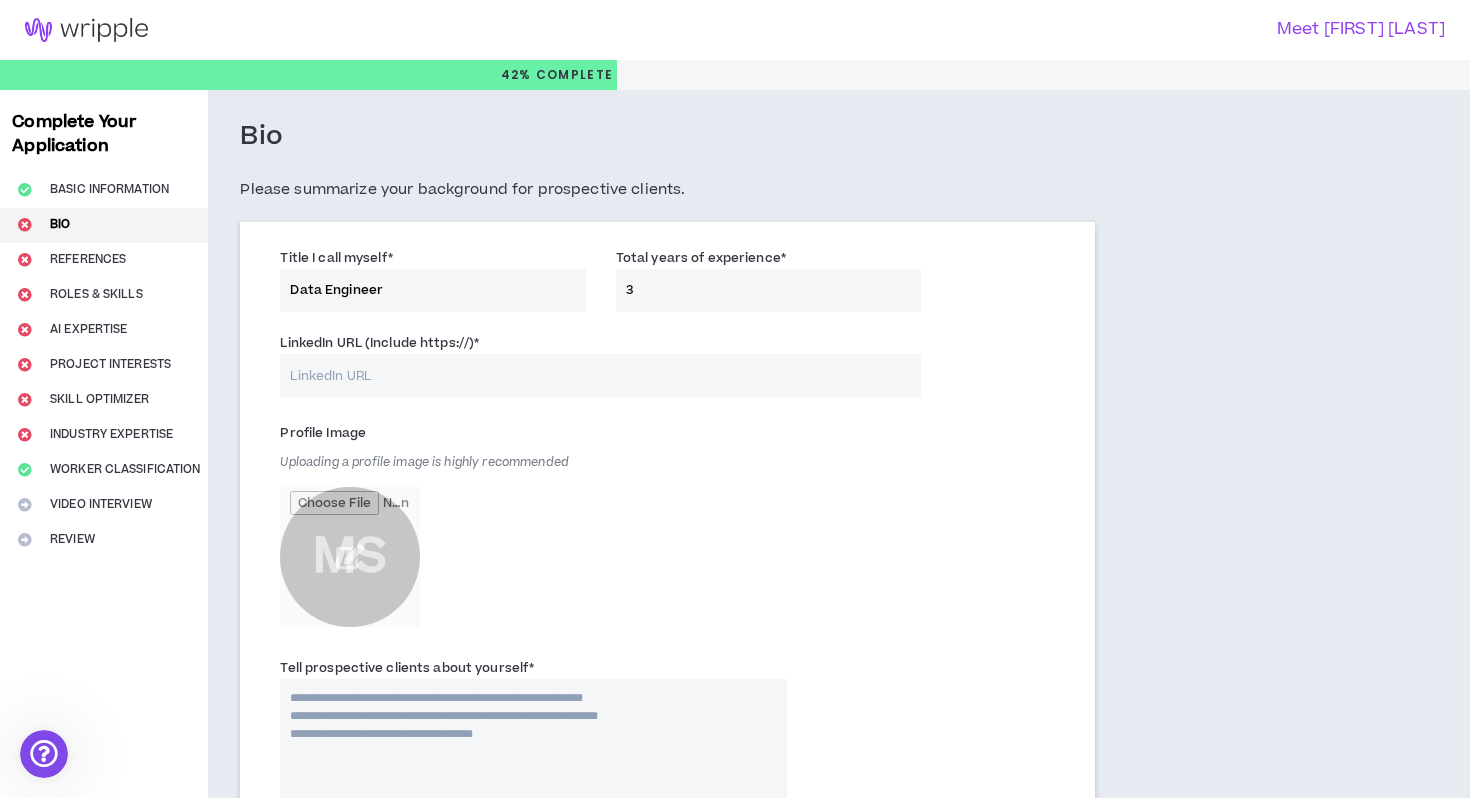 type on "3" 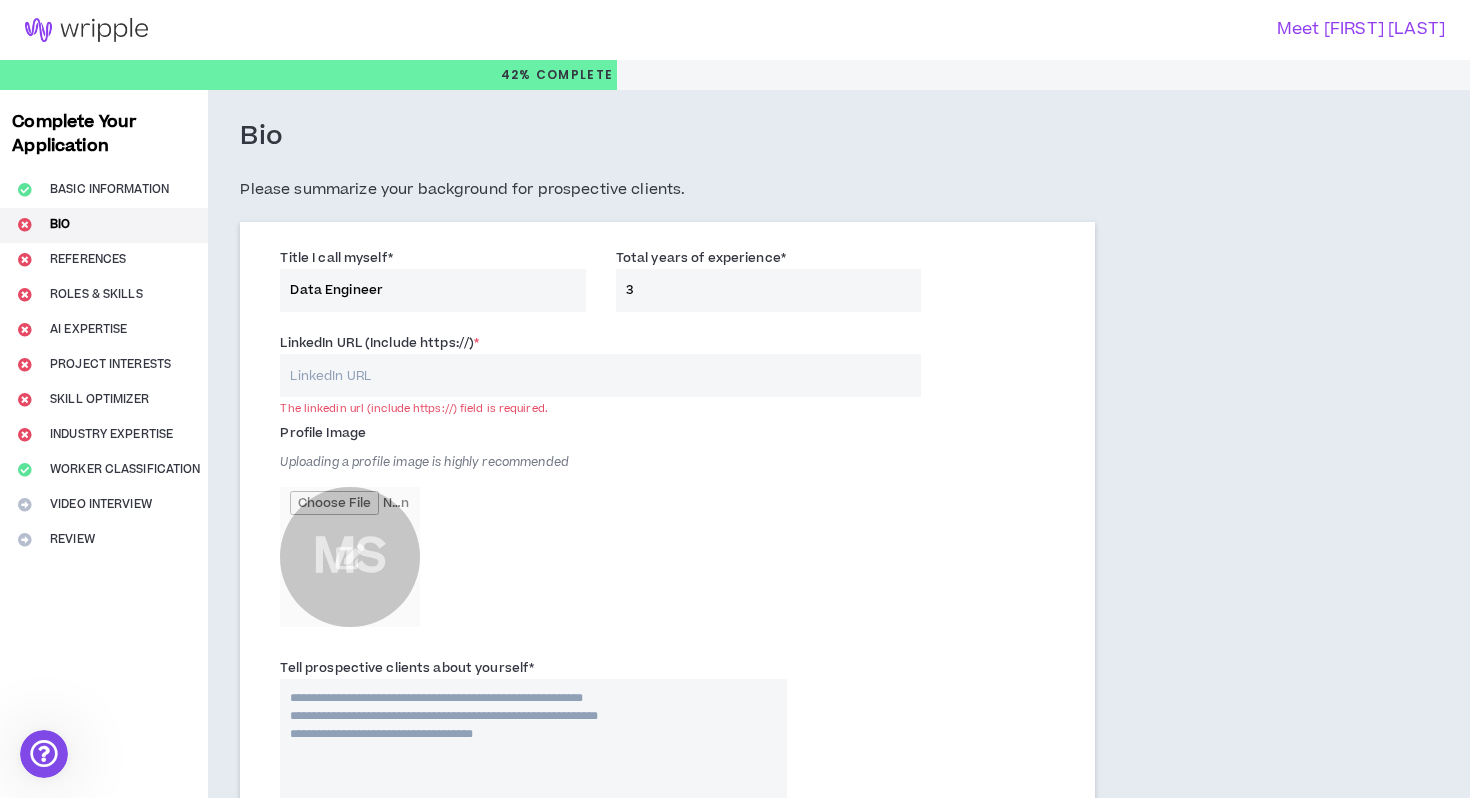 paste on "https://www.linkedin.com/in/meet[LAST]/" 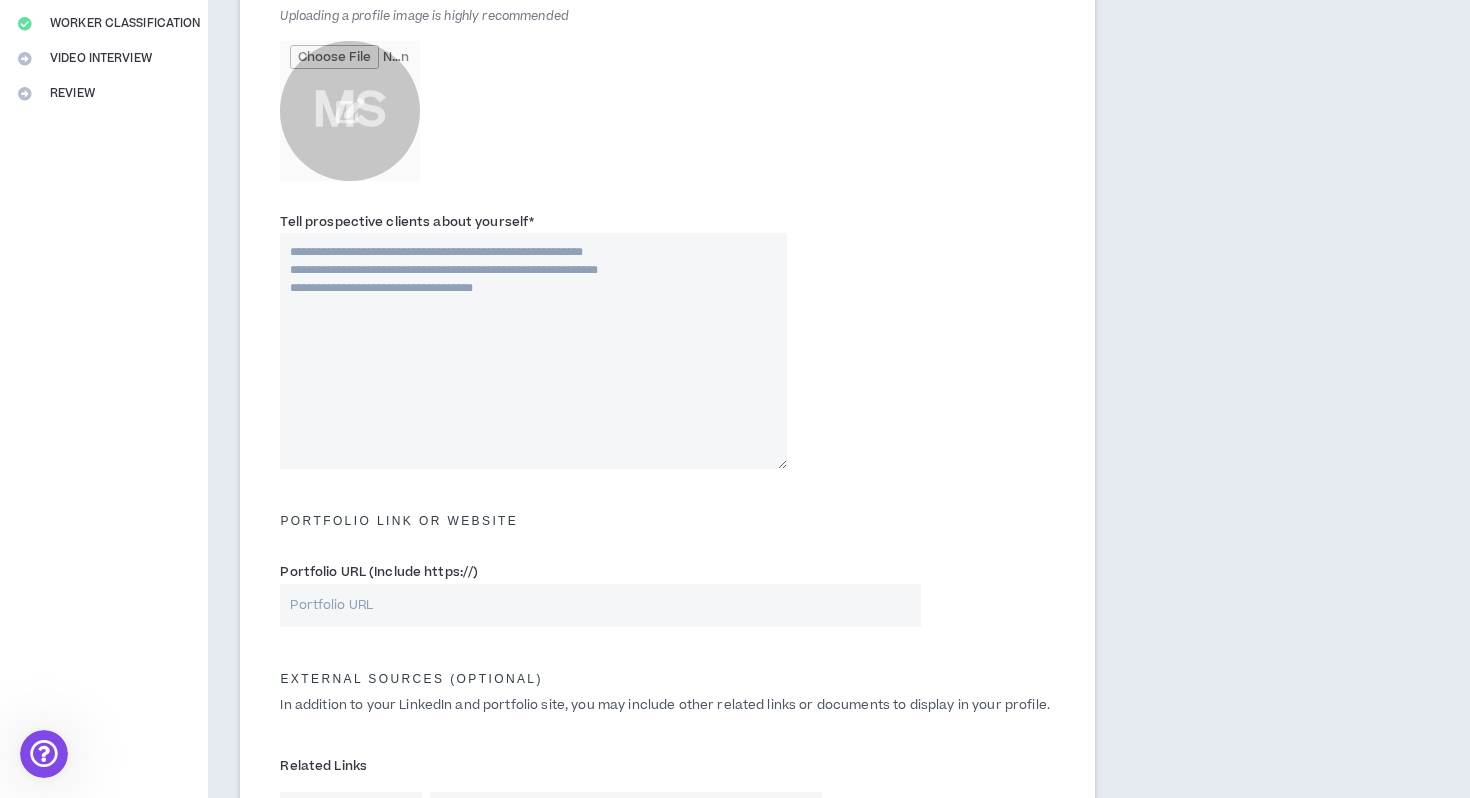 scroll, scrollTop: 462, scrollLeft: 0, axis: vertical 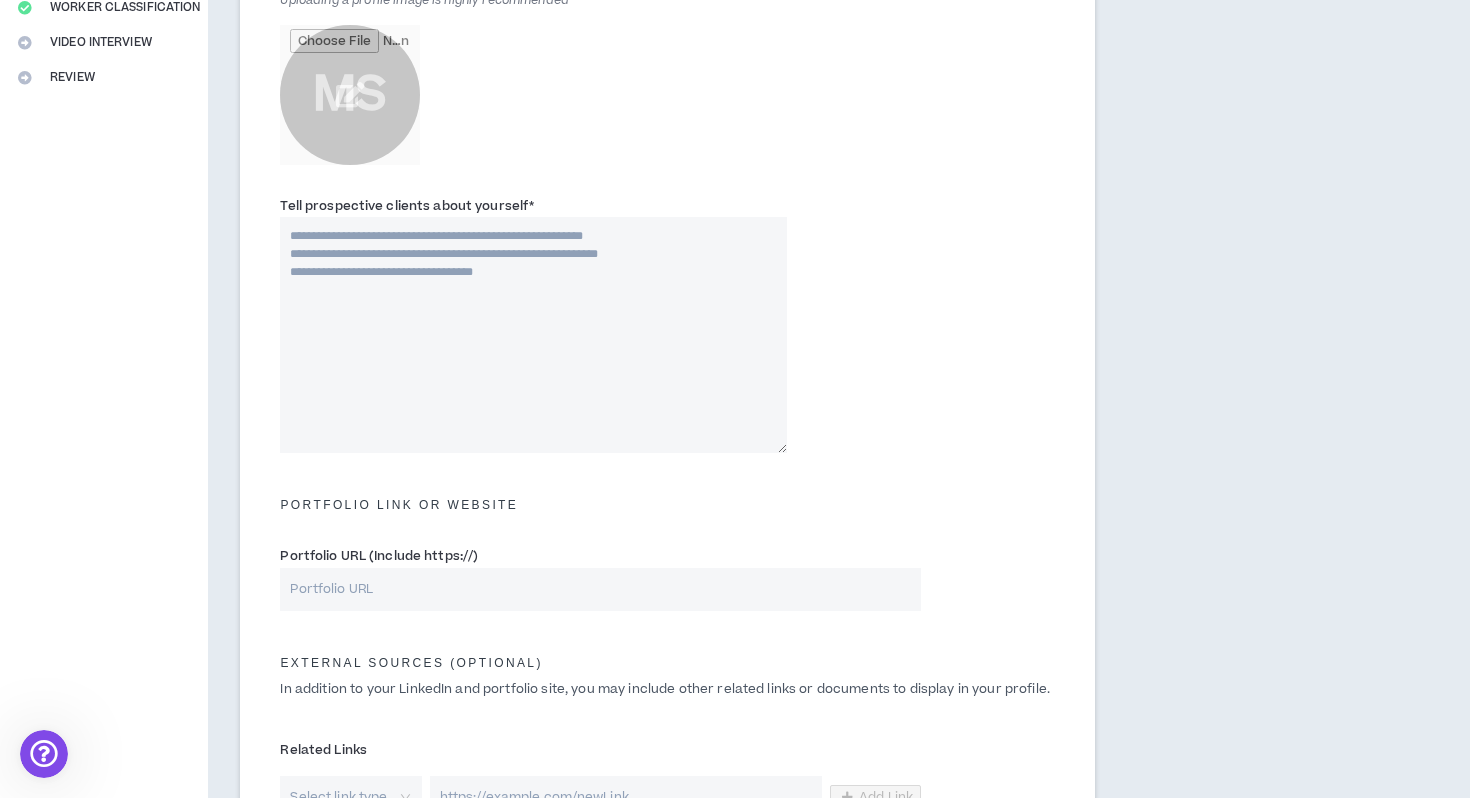 type on "https://www.linkedin.com/in/meet[LAST]/" 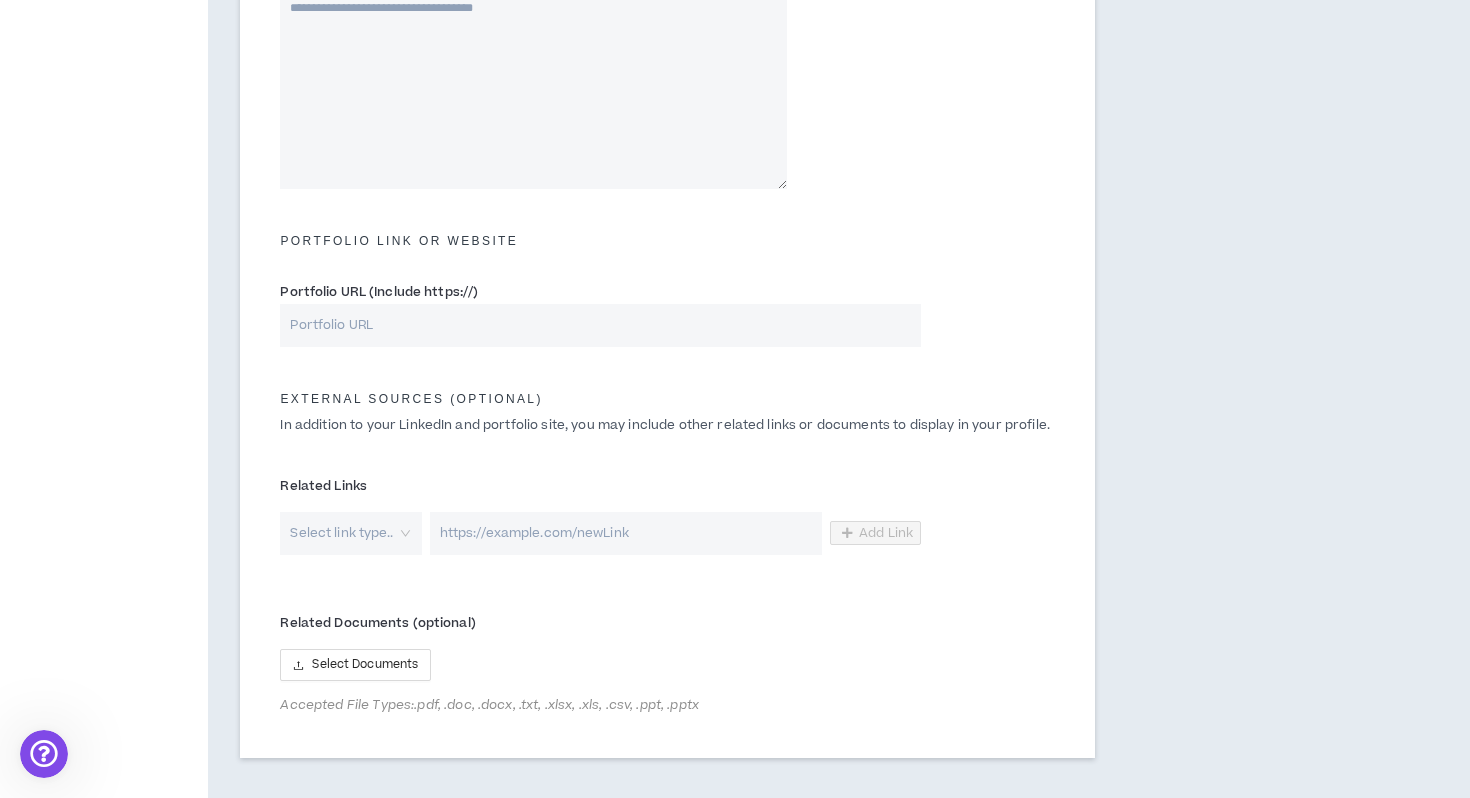 scroll, scrollTop: 731, scrollLeft: 0, axis: vertical 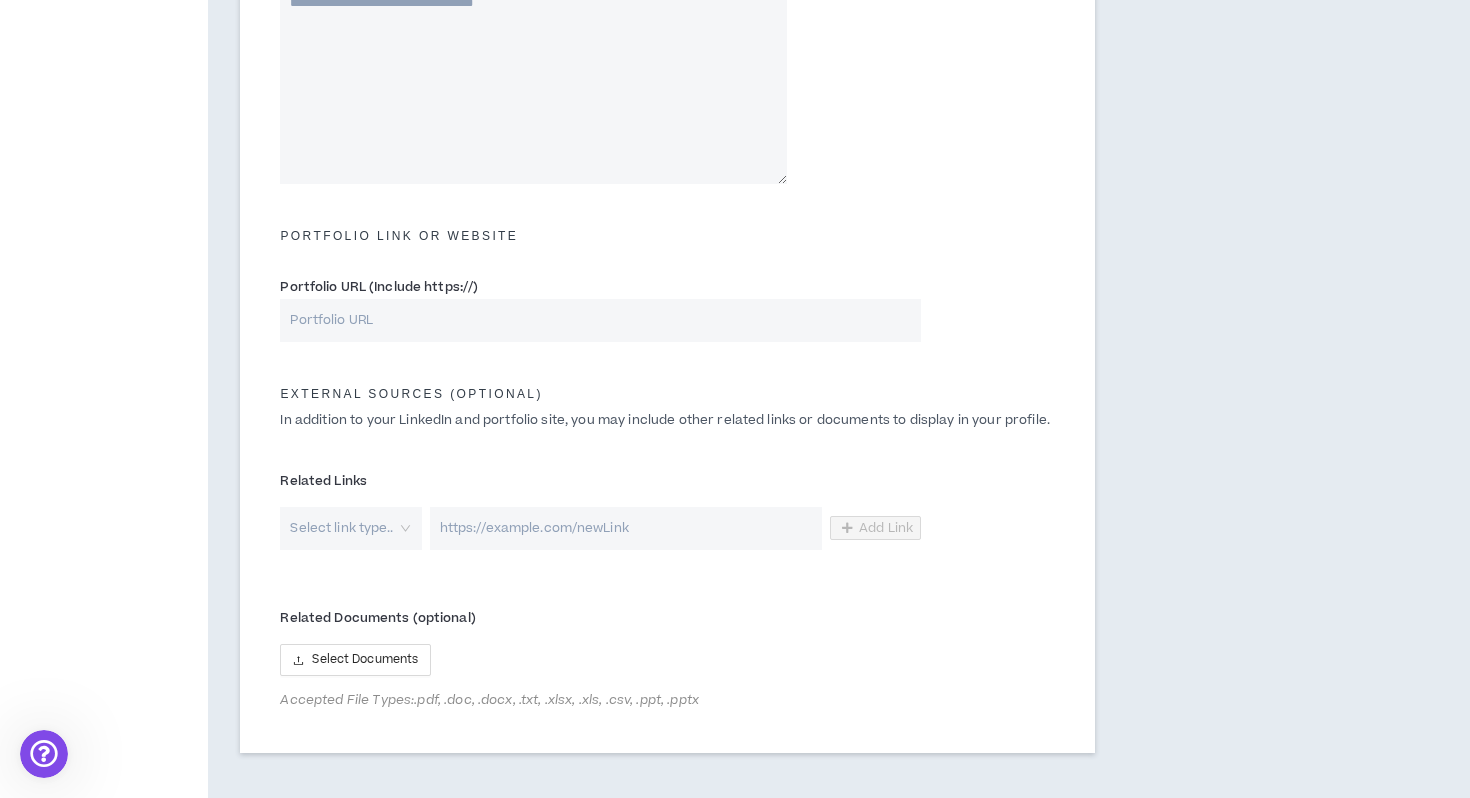 click on "Portfolio URL (Include https://)" at bounding box center [600, 320] 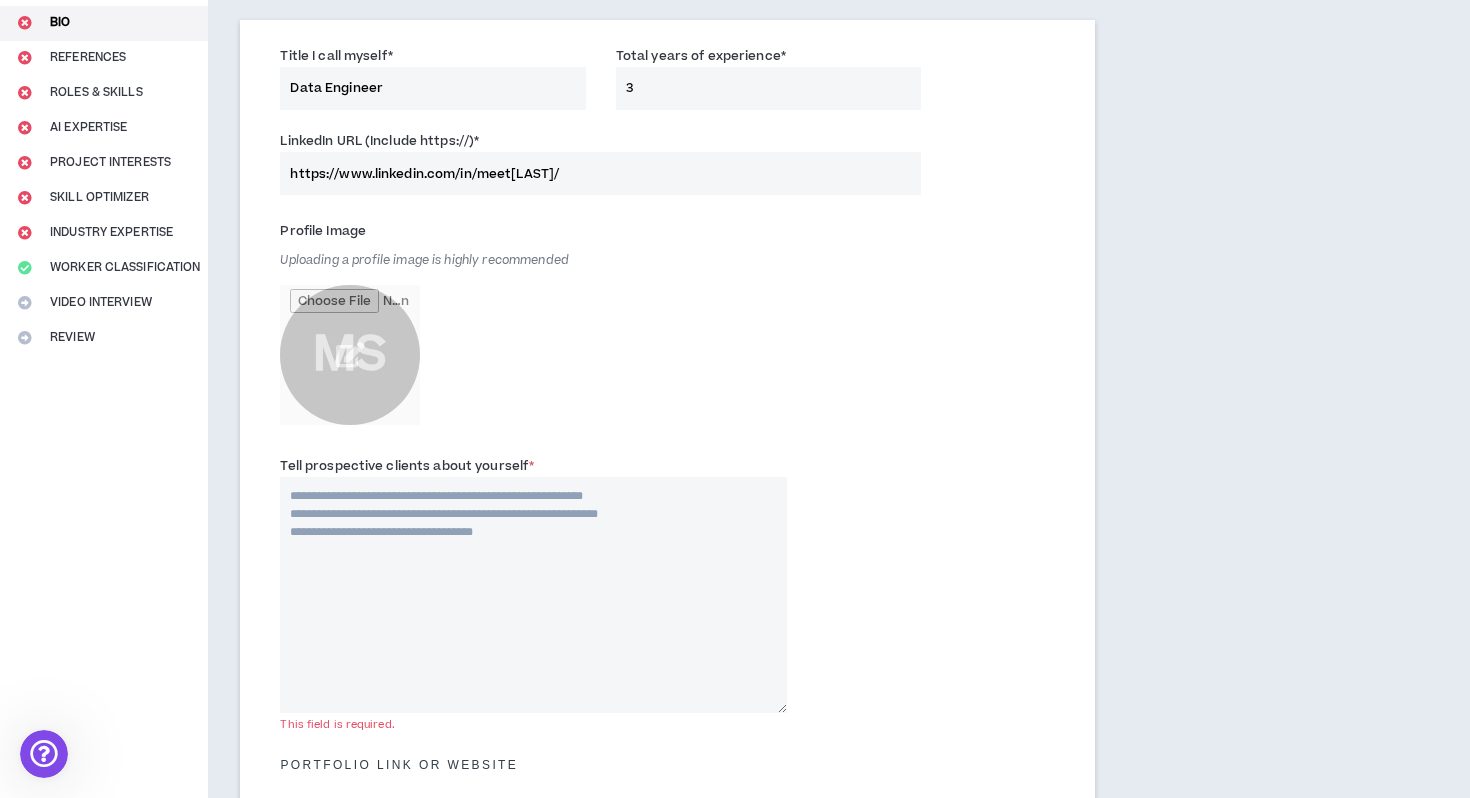 scroll, scrollTop: 0, scrollLeft: 0, axis: both 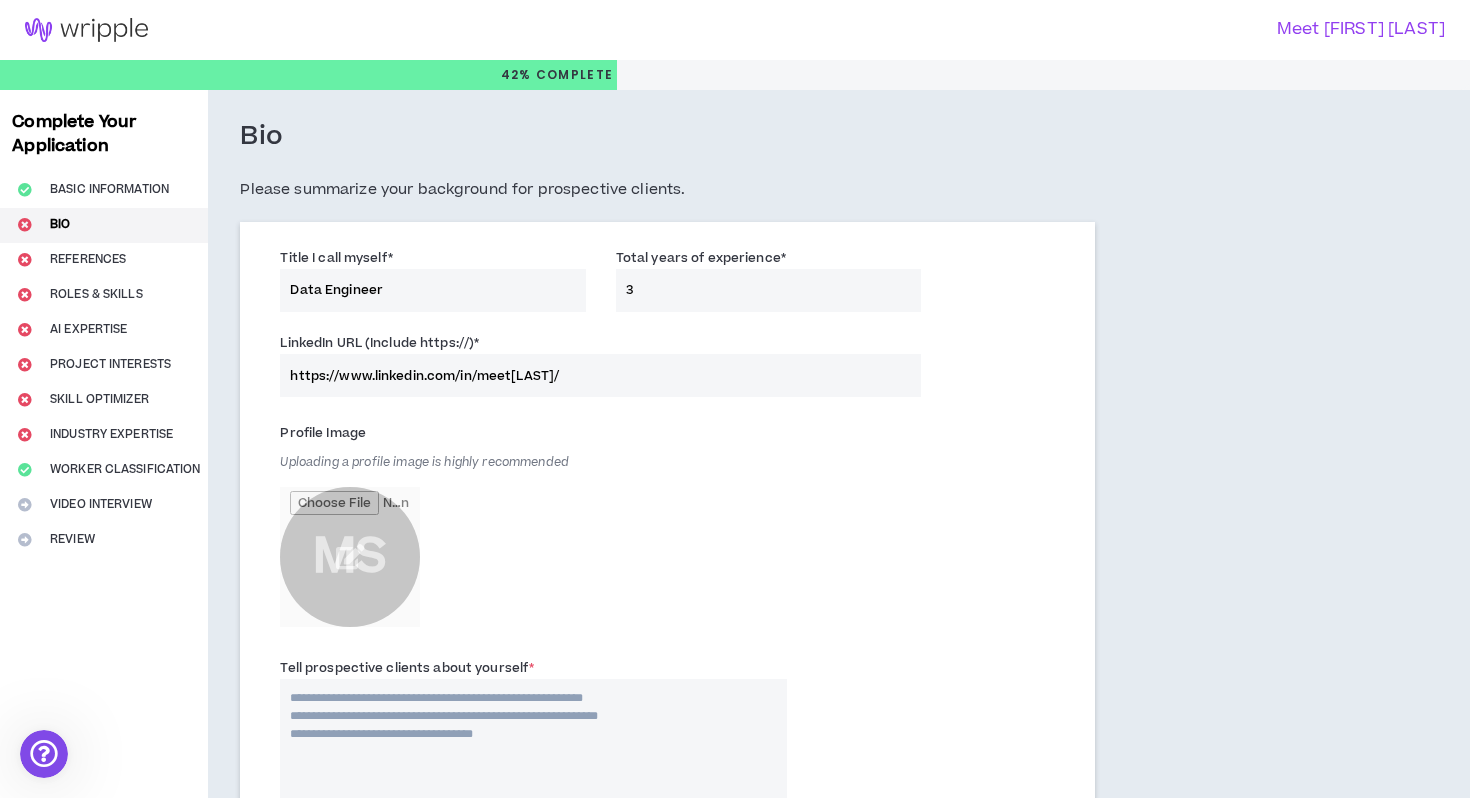 click on "Complete Your Application Basic Information Bio References Roles & Skills AI Expertise Project Interests Skill Optimizer Industry Expertise Worker Classification Video Interview Review" at bounding box center [104, 824] 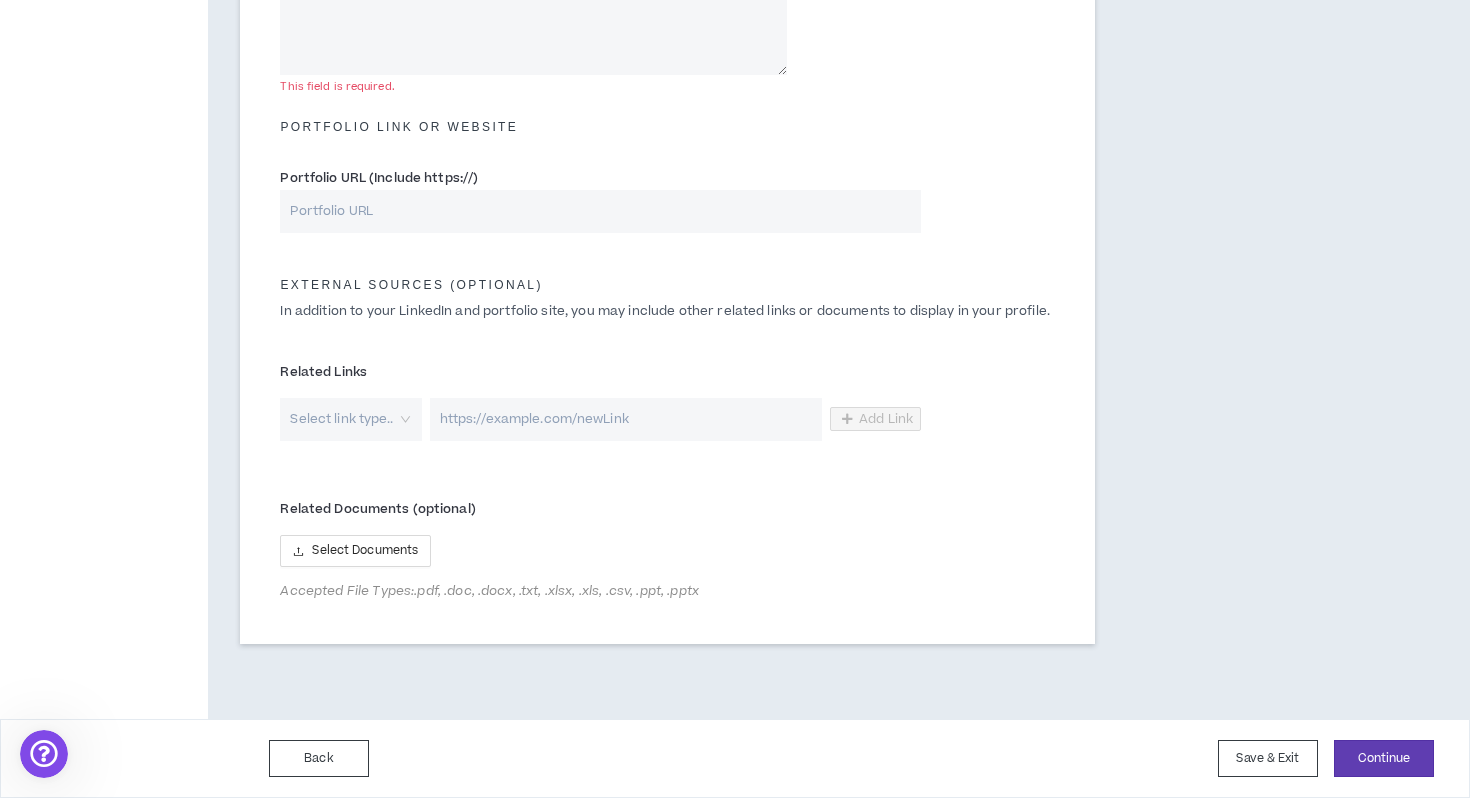click on "Back Save & Exit Continue Save & Exit" at bounding box center [735, 758] 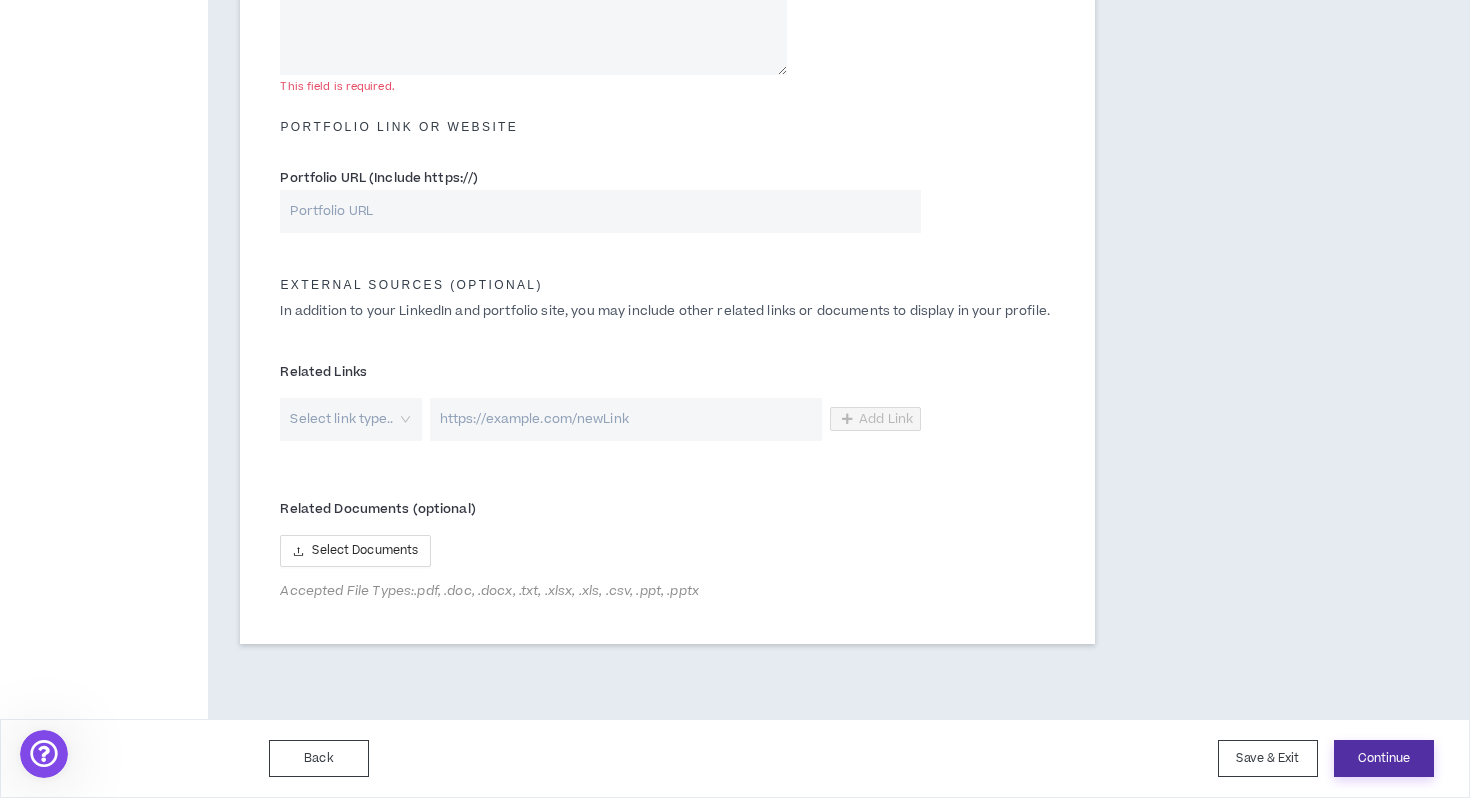 click on "Continue" at bounding box center (1384, 758) 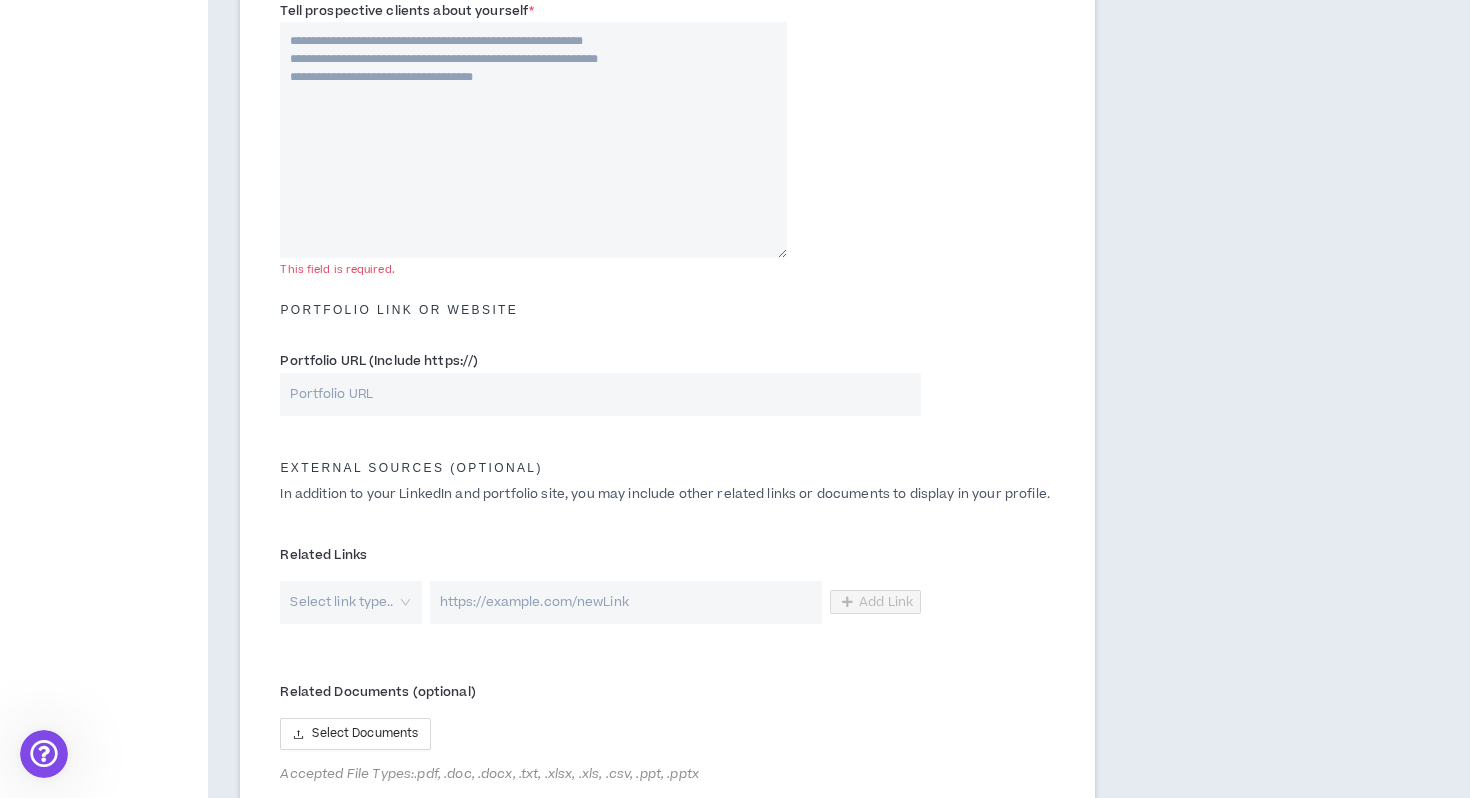 click on "Tell prospective clients about yourself  *" at bounding box center (533, 140) 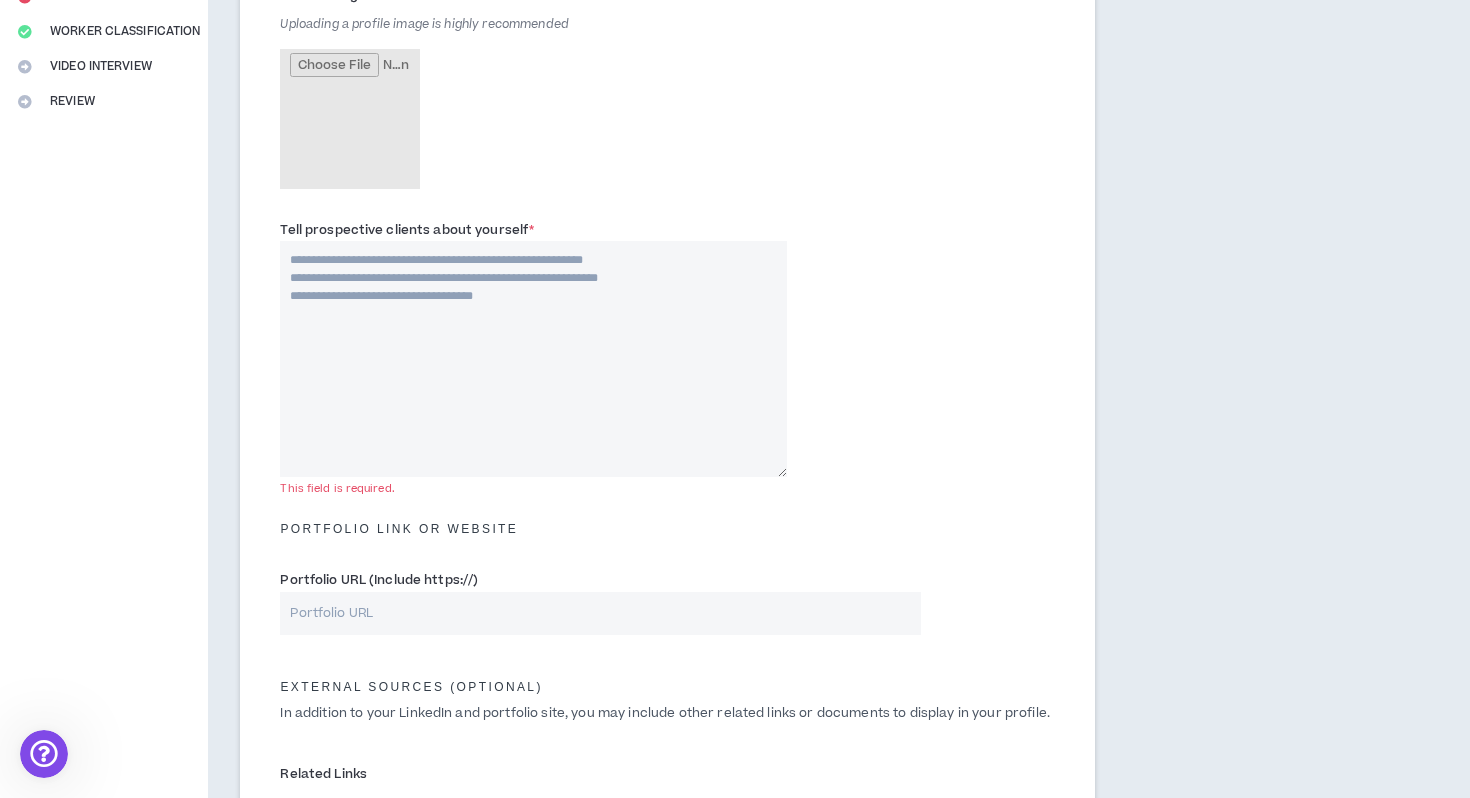 scroll, scrollTop: 439, scrollLeft: 0, axis: vertical 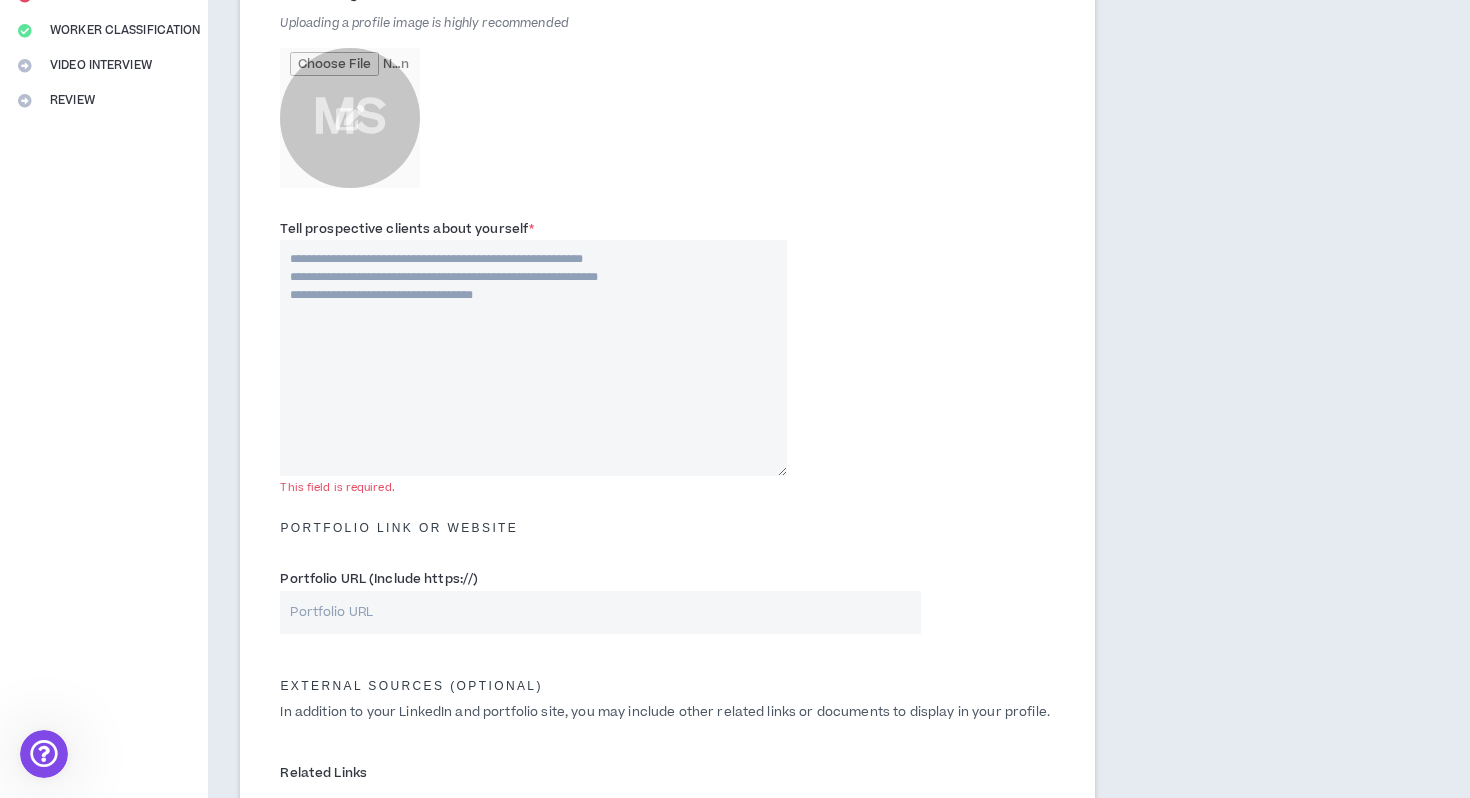 drag, startPoint x: 279, startPoint y: 227, endPoint x: 635, endPoint y: 226, distance: 356.0014 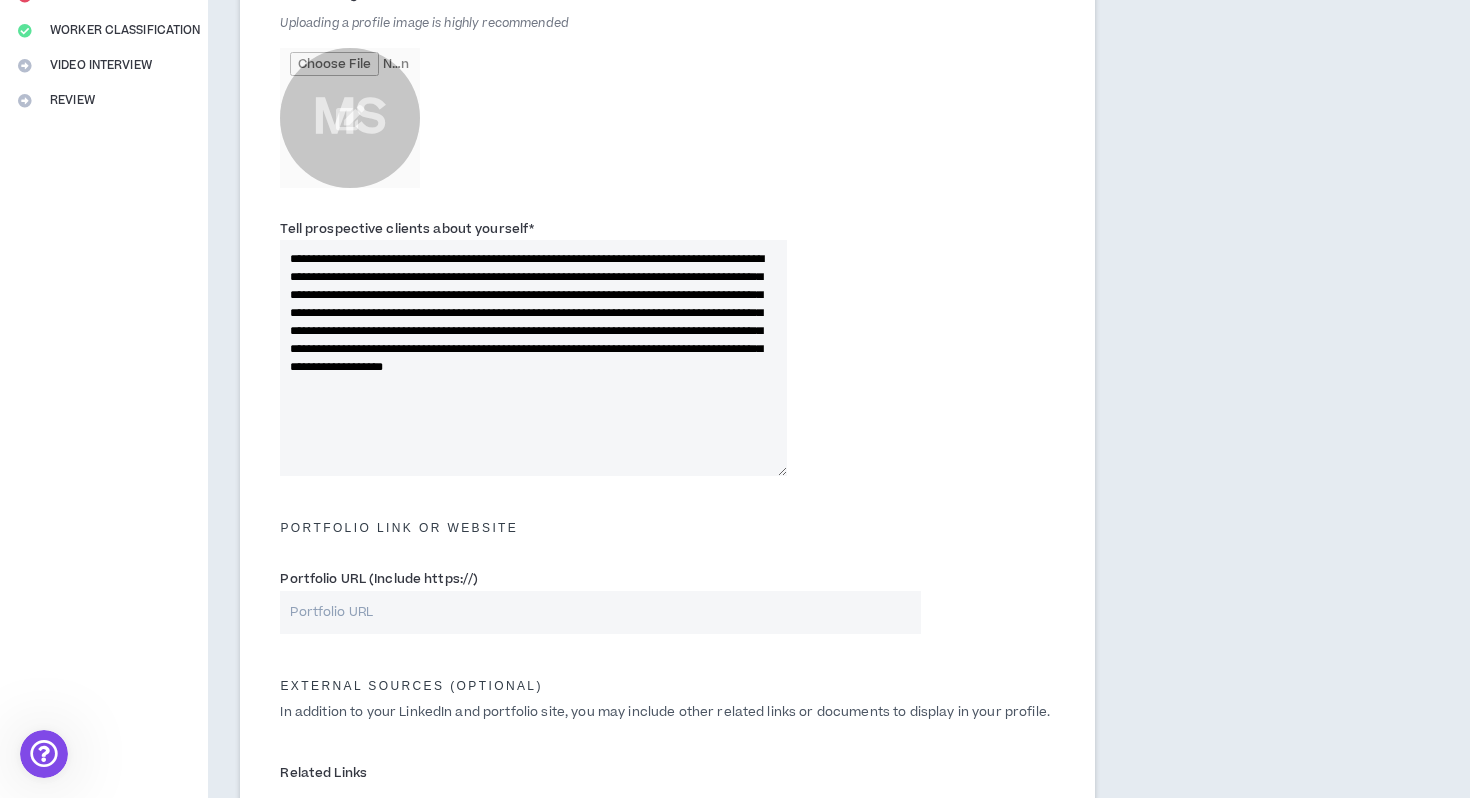 click on "**********" at bounding box center [533, 358] 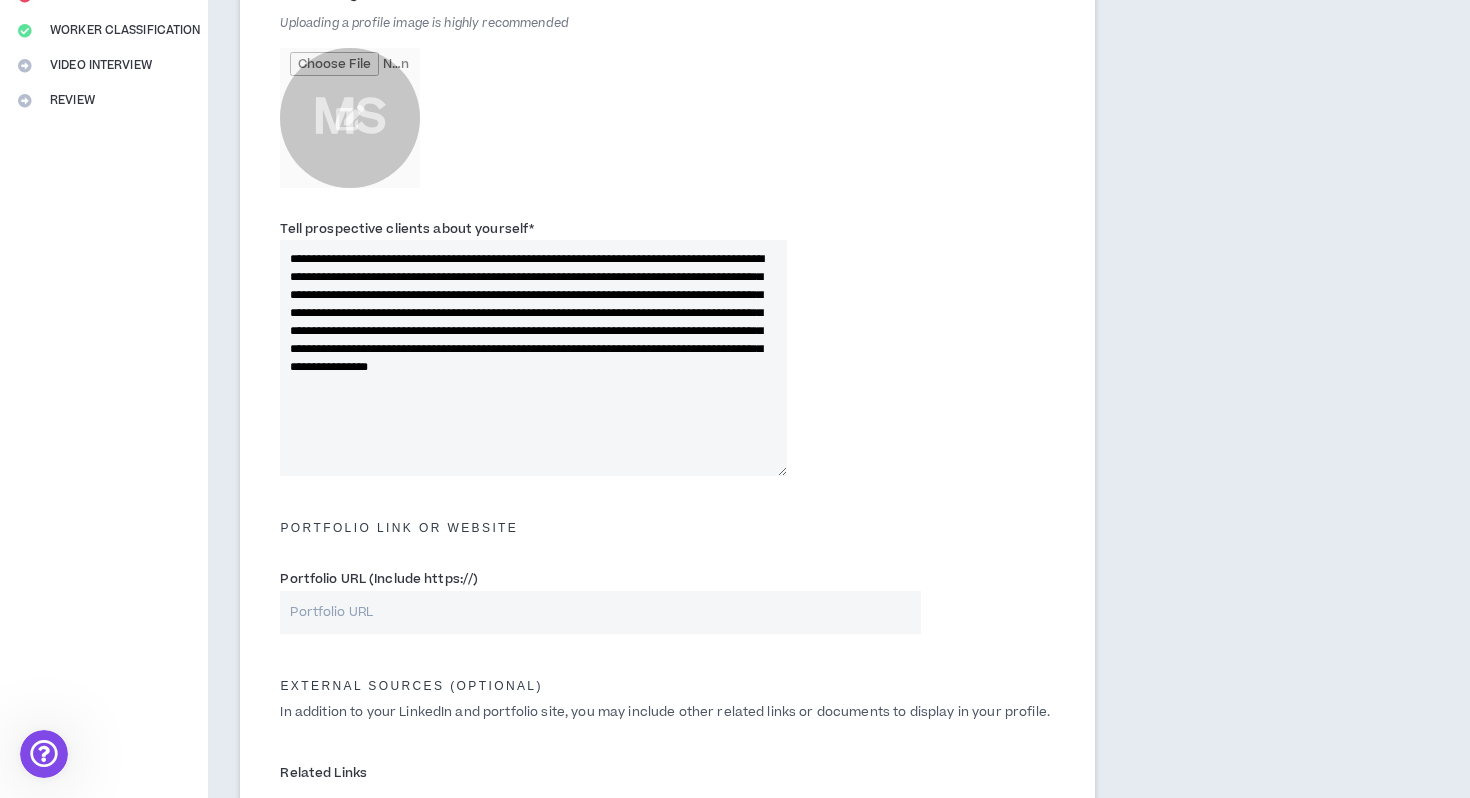 click on "**********" at bounding box center [533, 358] 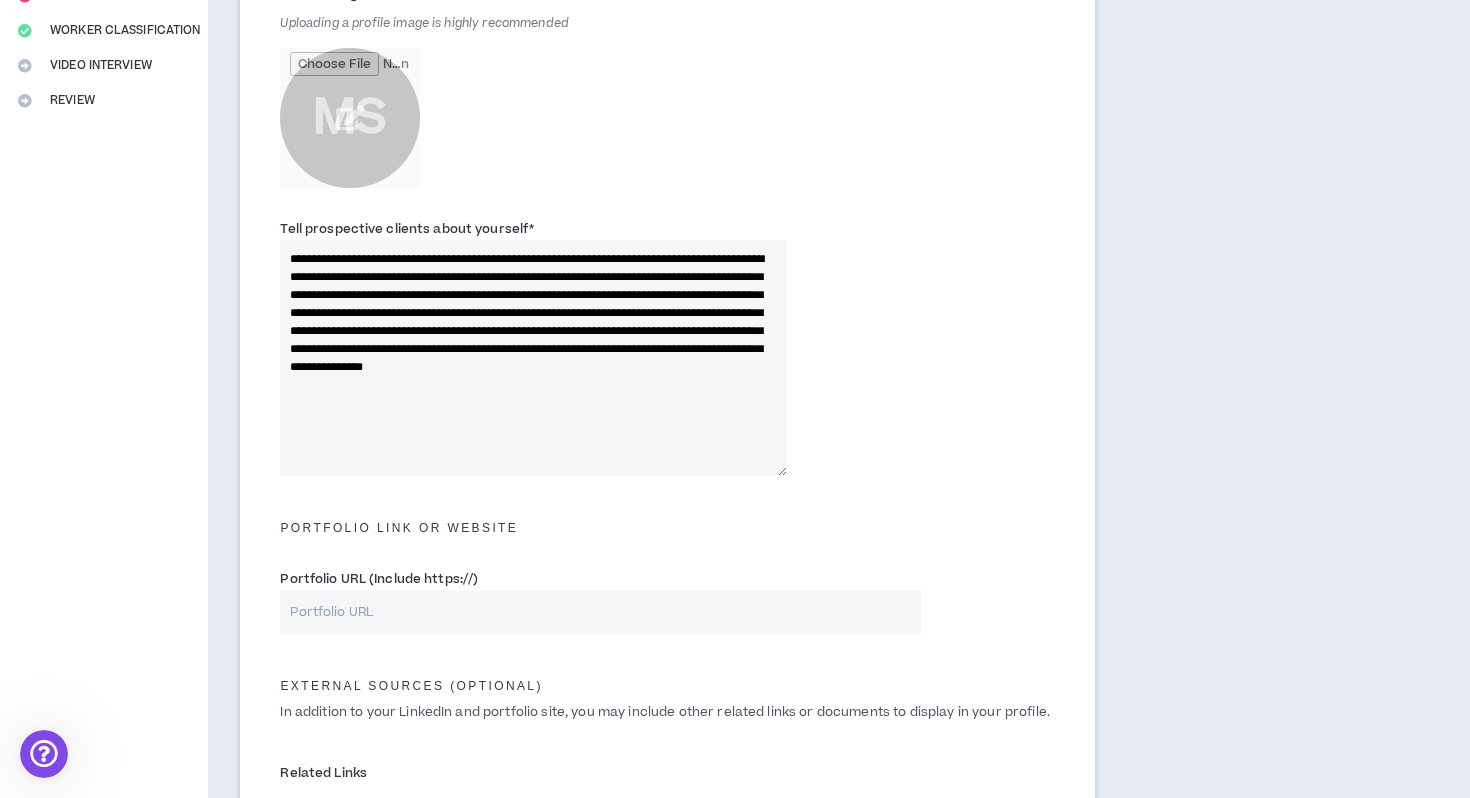 click on "**********" at bounding box center [533, 358] 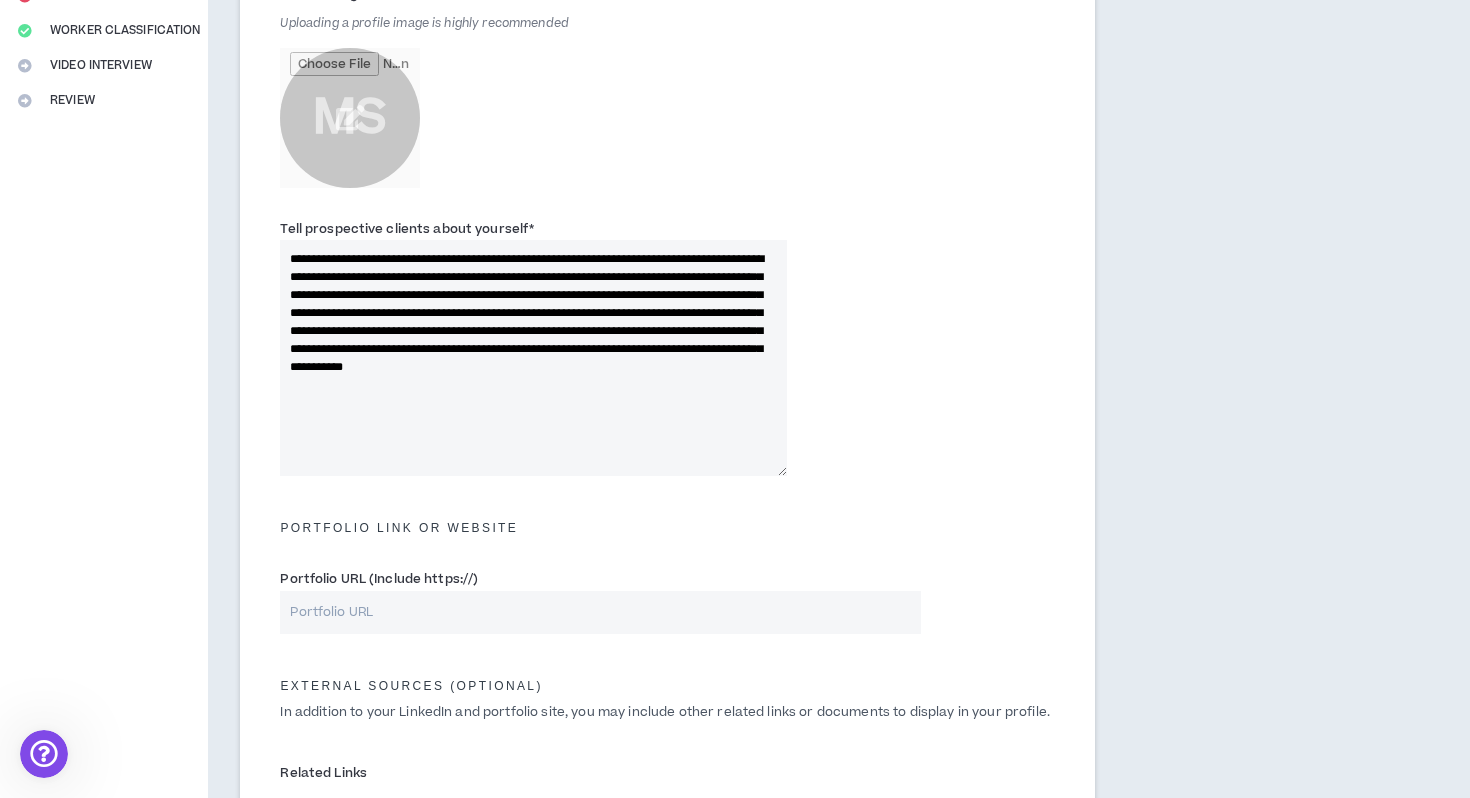 click on "**********" at bounding box center [533, 358] 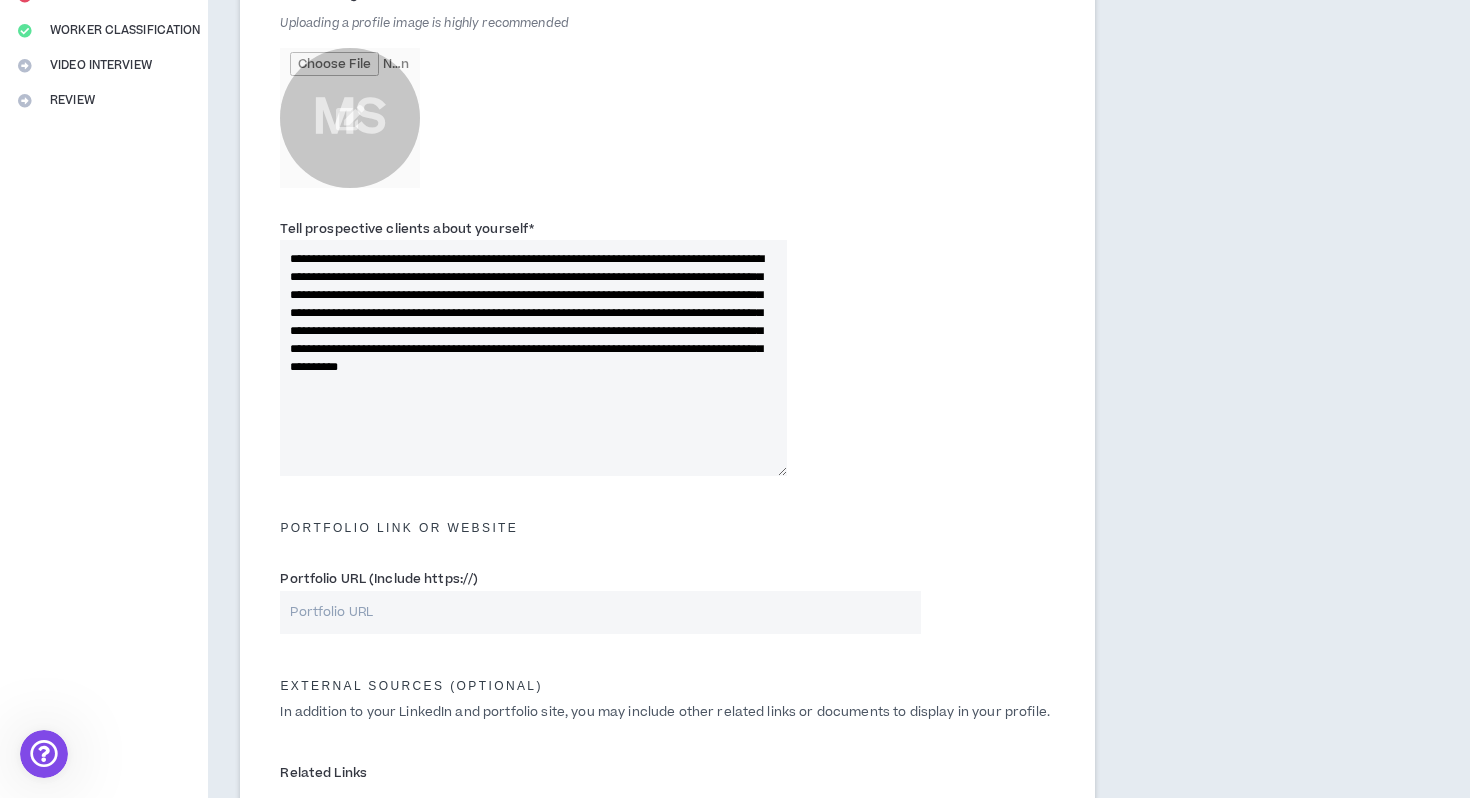 click on "**********" at bounding box center [533, 358] 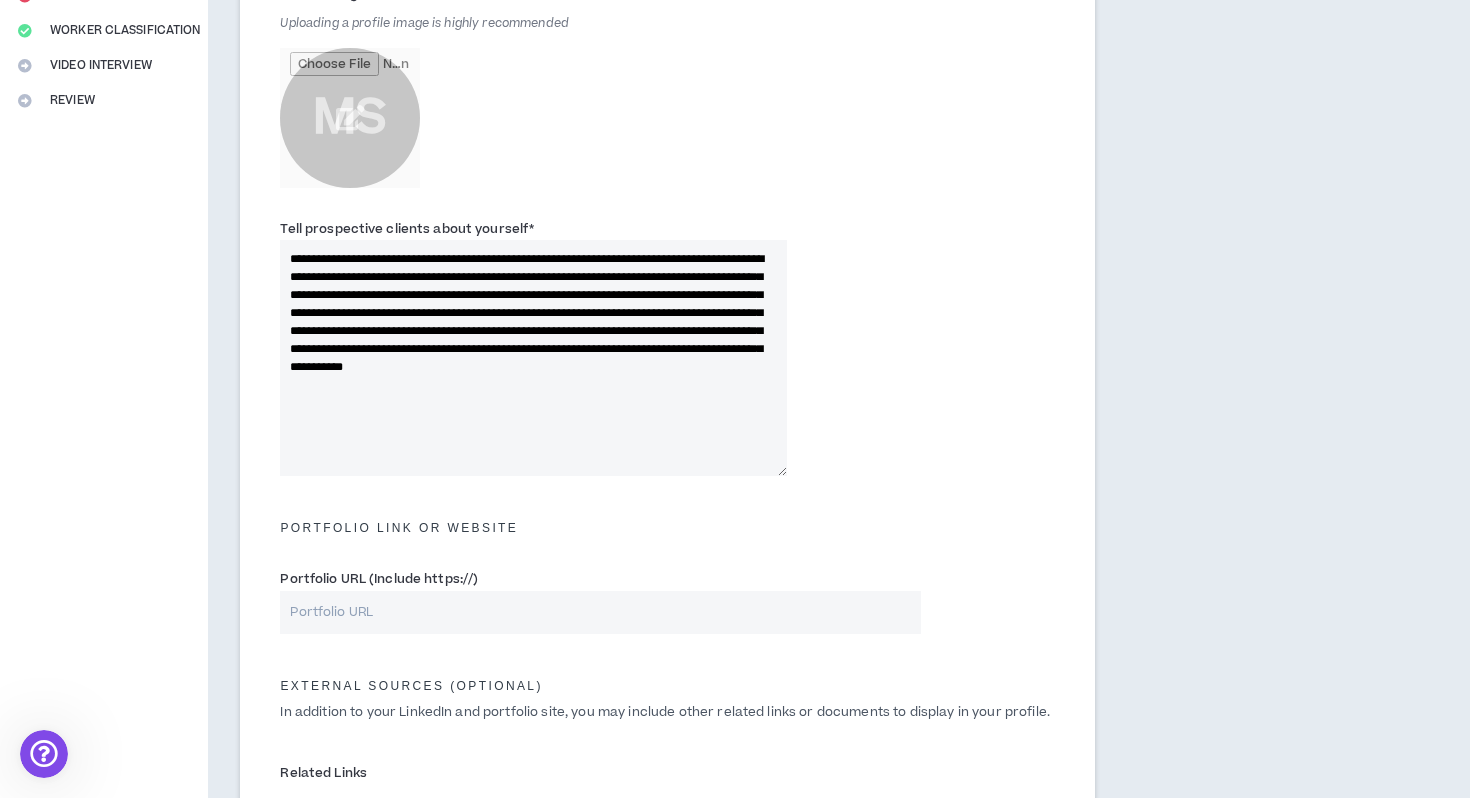 click on "**********" at bounding box center (533, 358) 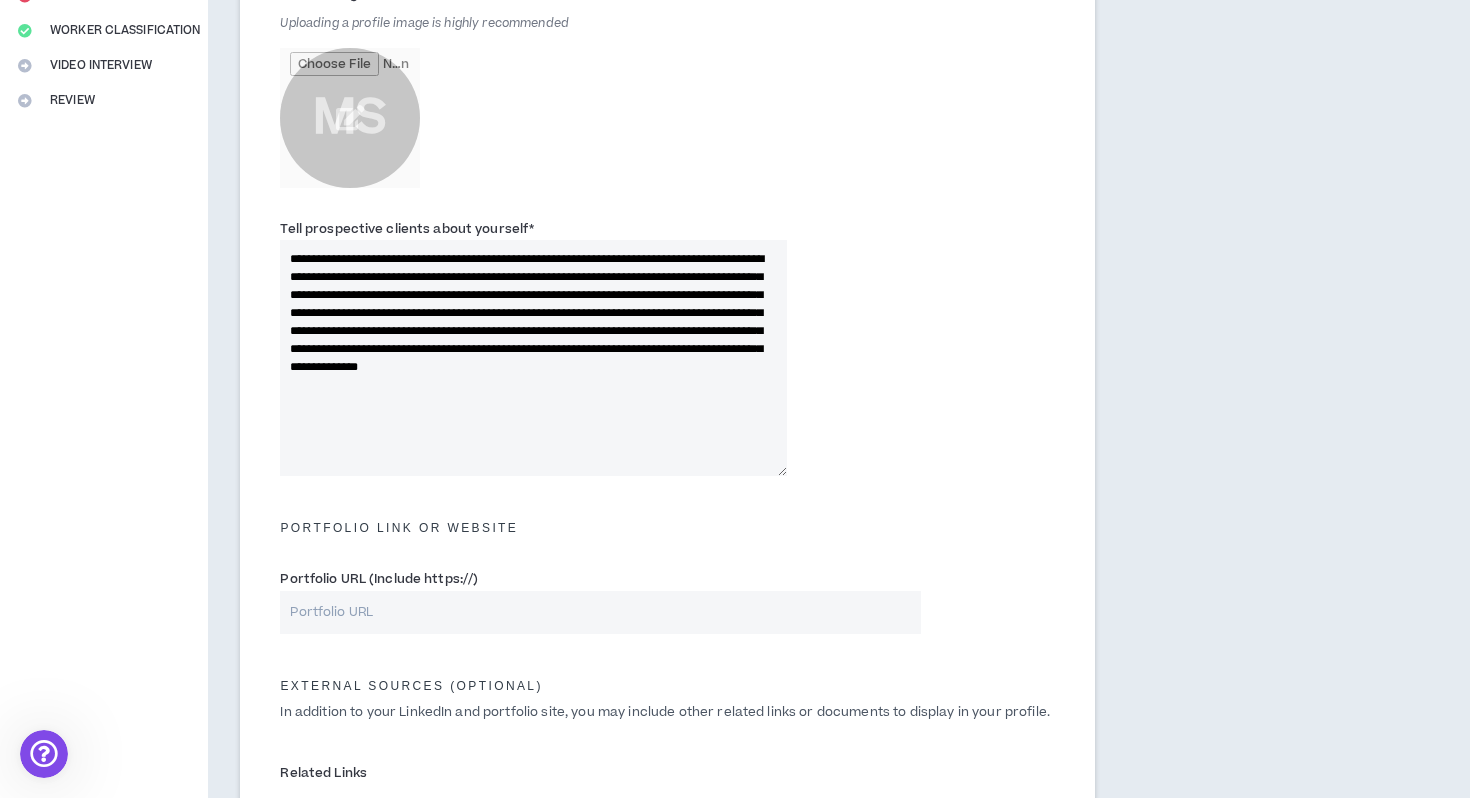 click on "**********" at bounding box center [533, 358] 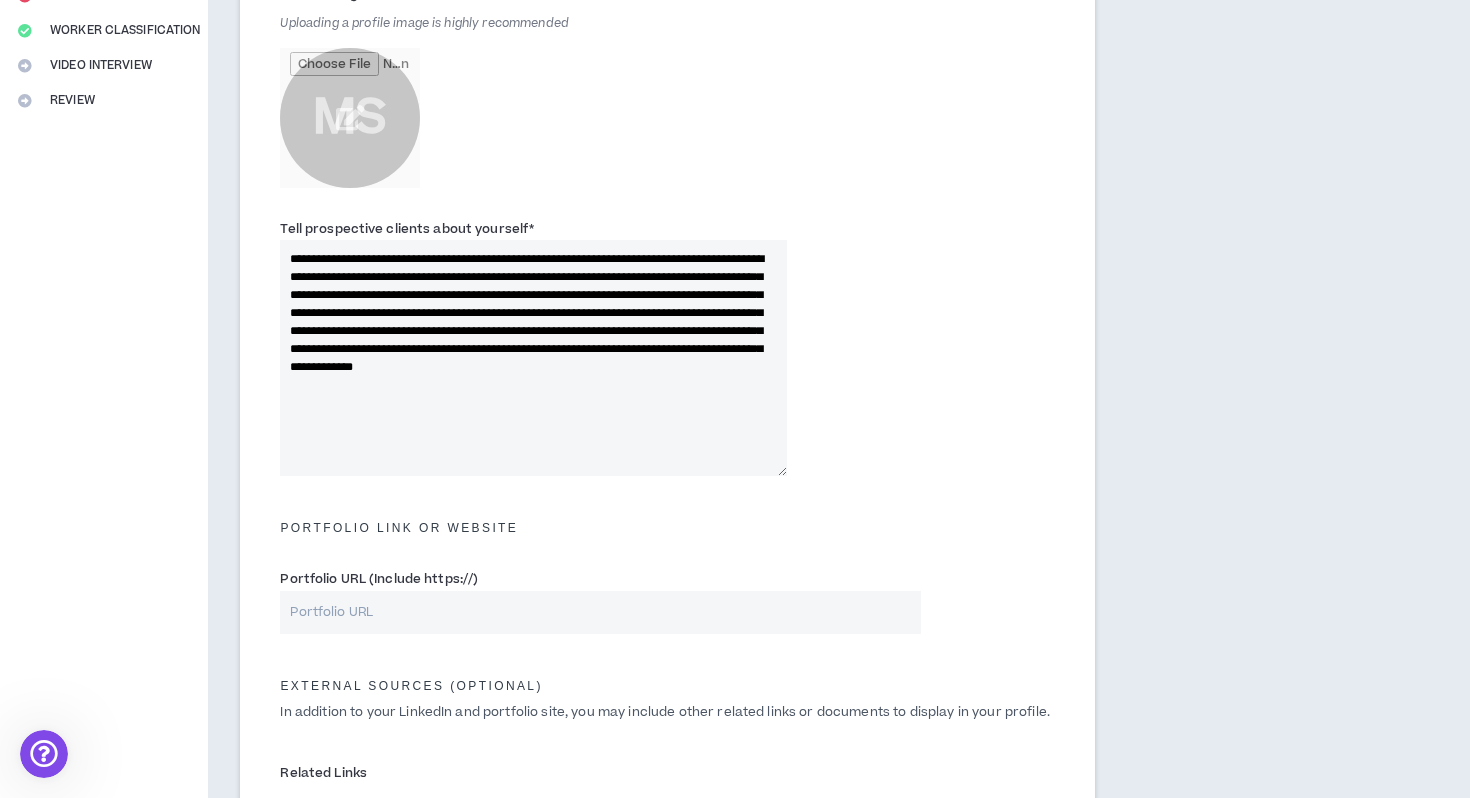 click on "**********" at bounding box center [533, 358] 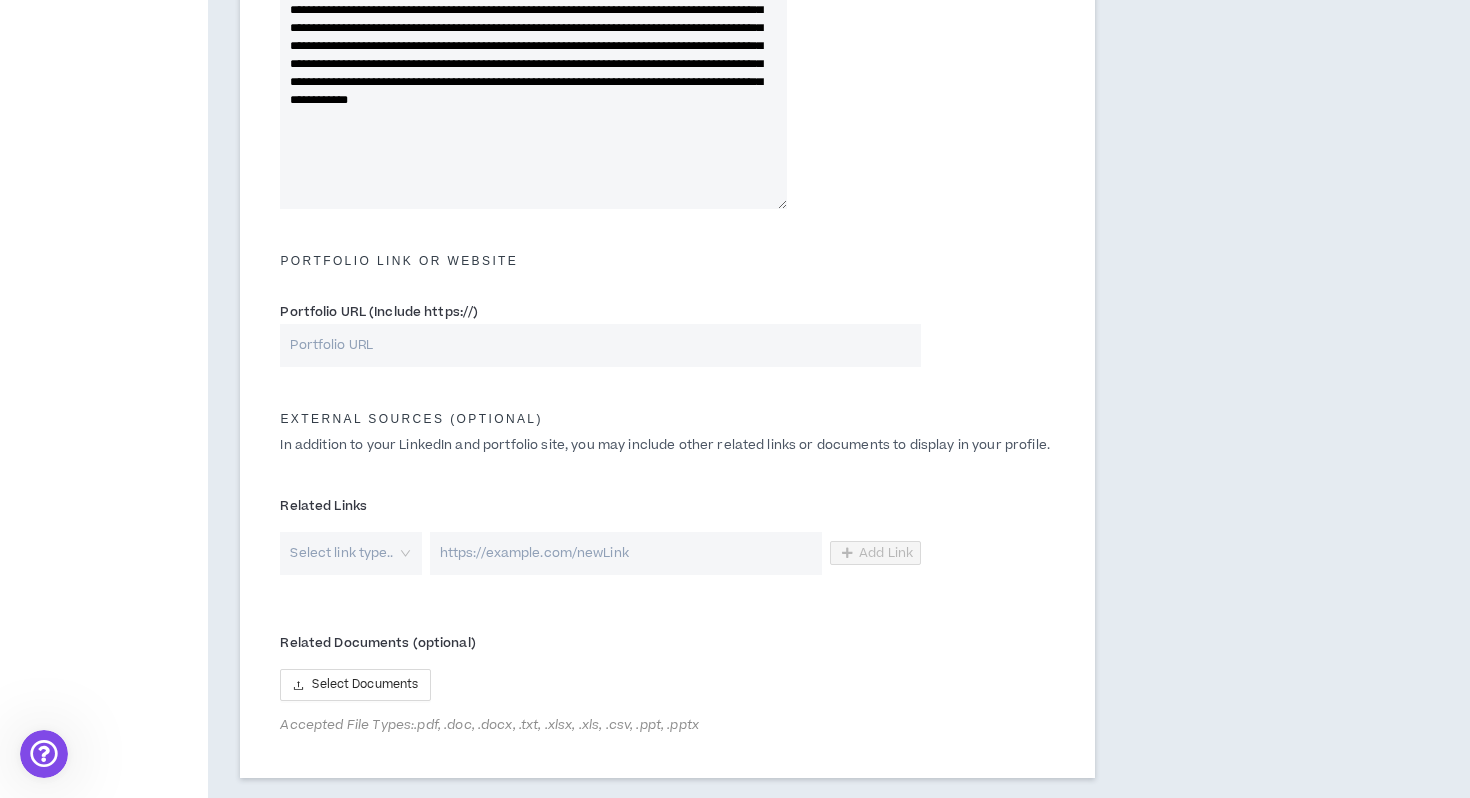 scroll, scrollTop: 840, scrollLeft: 0, axis: vertical 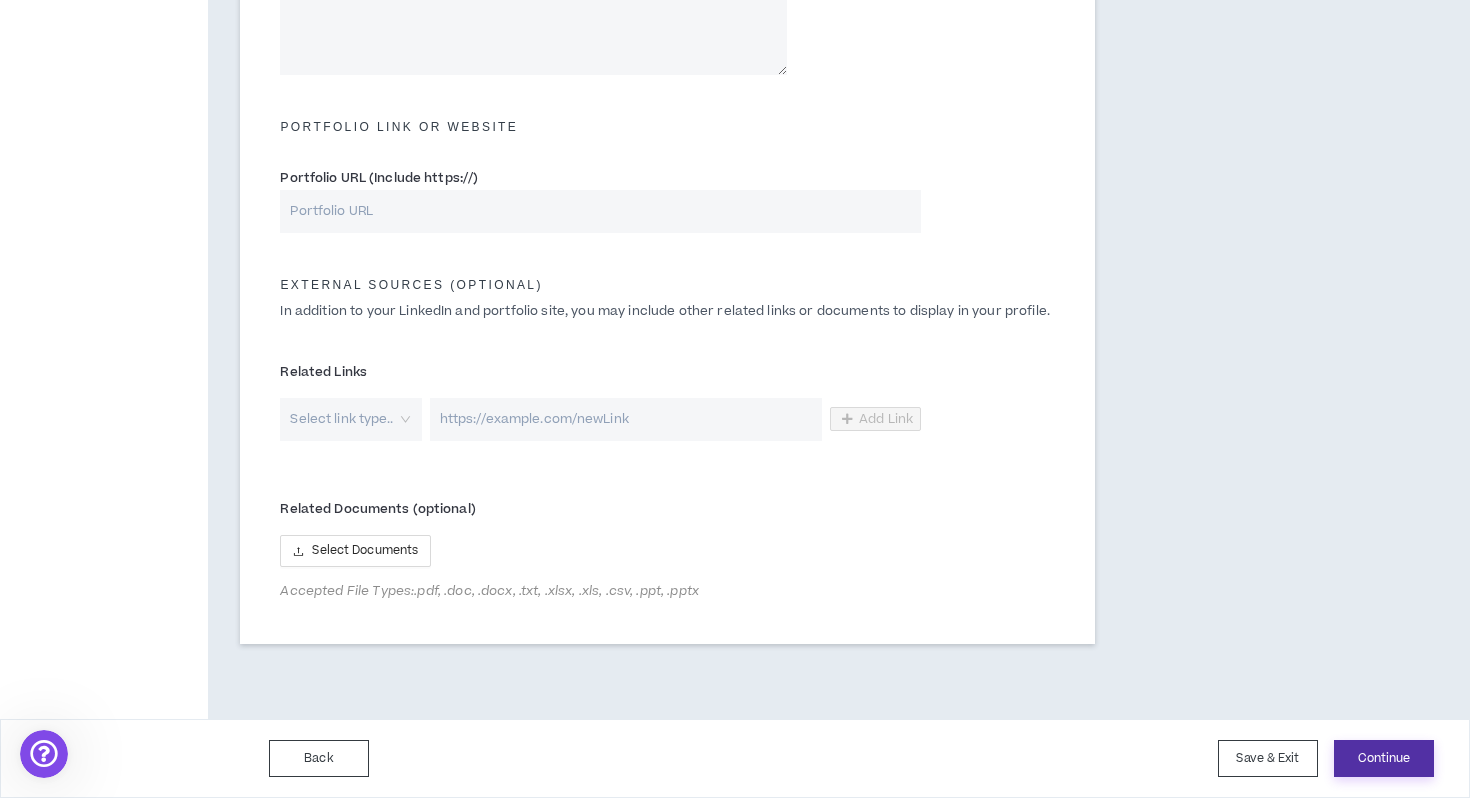 type on "**********" 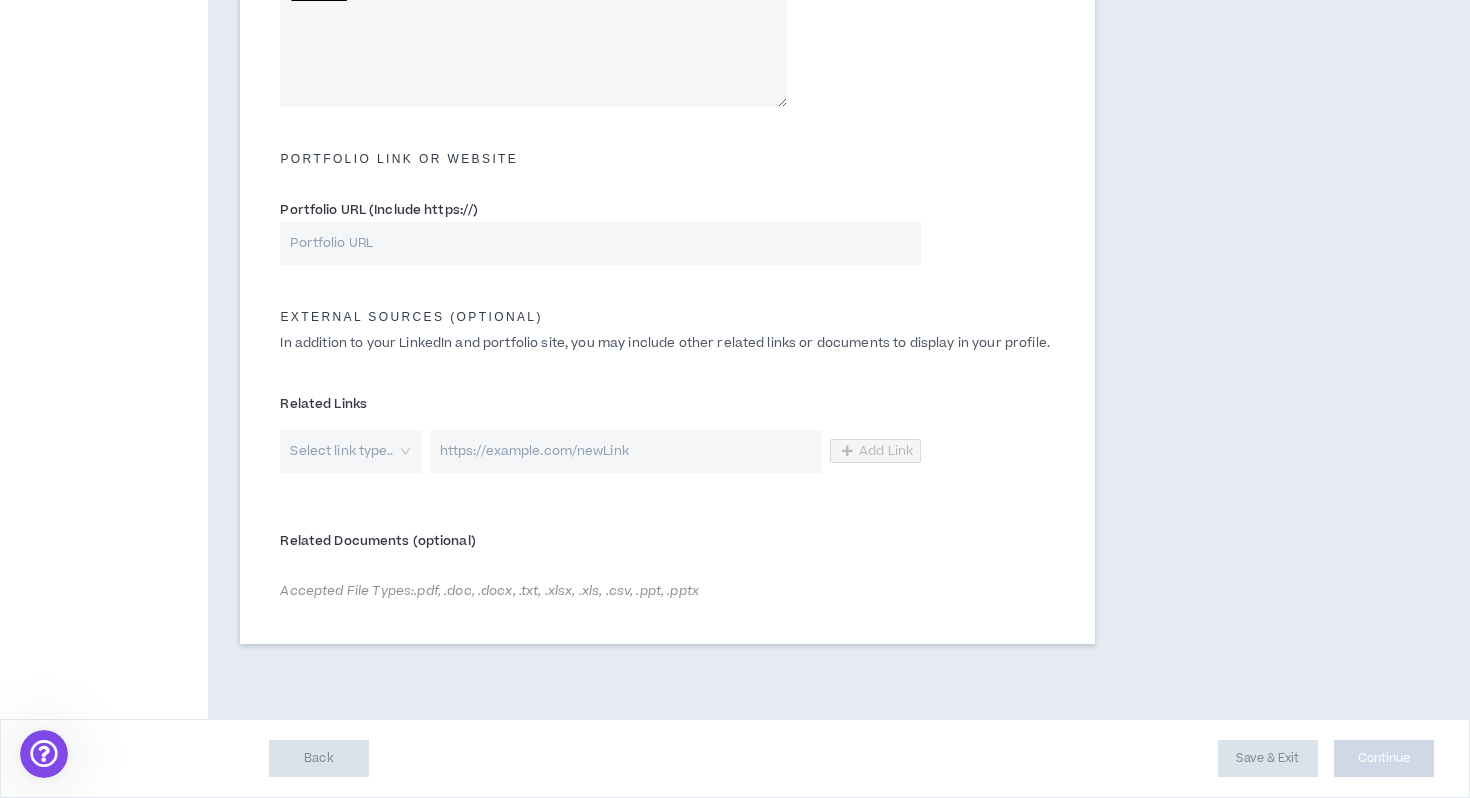 scroll, scrollTop: 0, scrollLeft: 0, axis: both 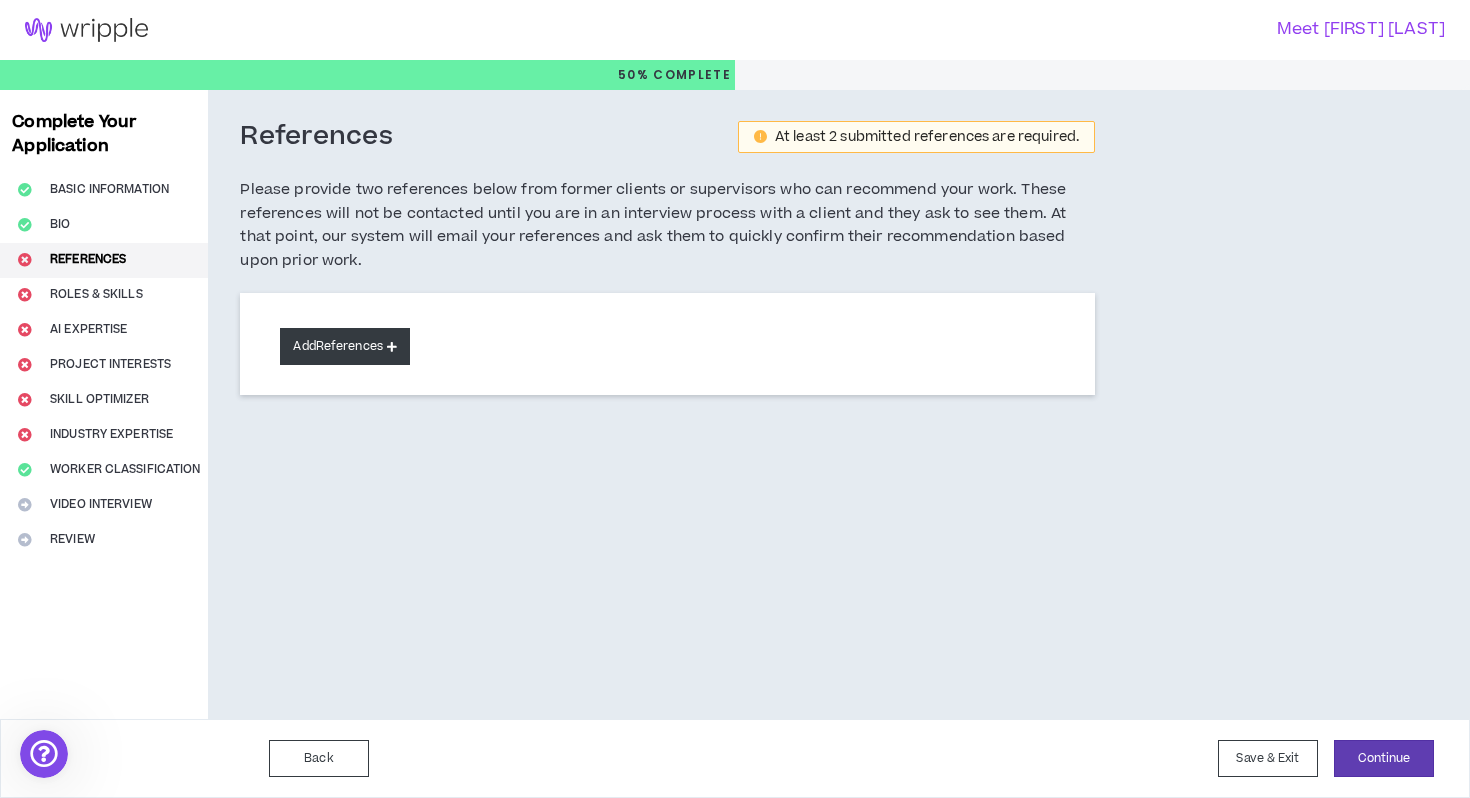click on "Add  References" at bounding box center [345, 346] 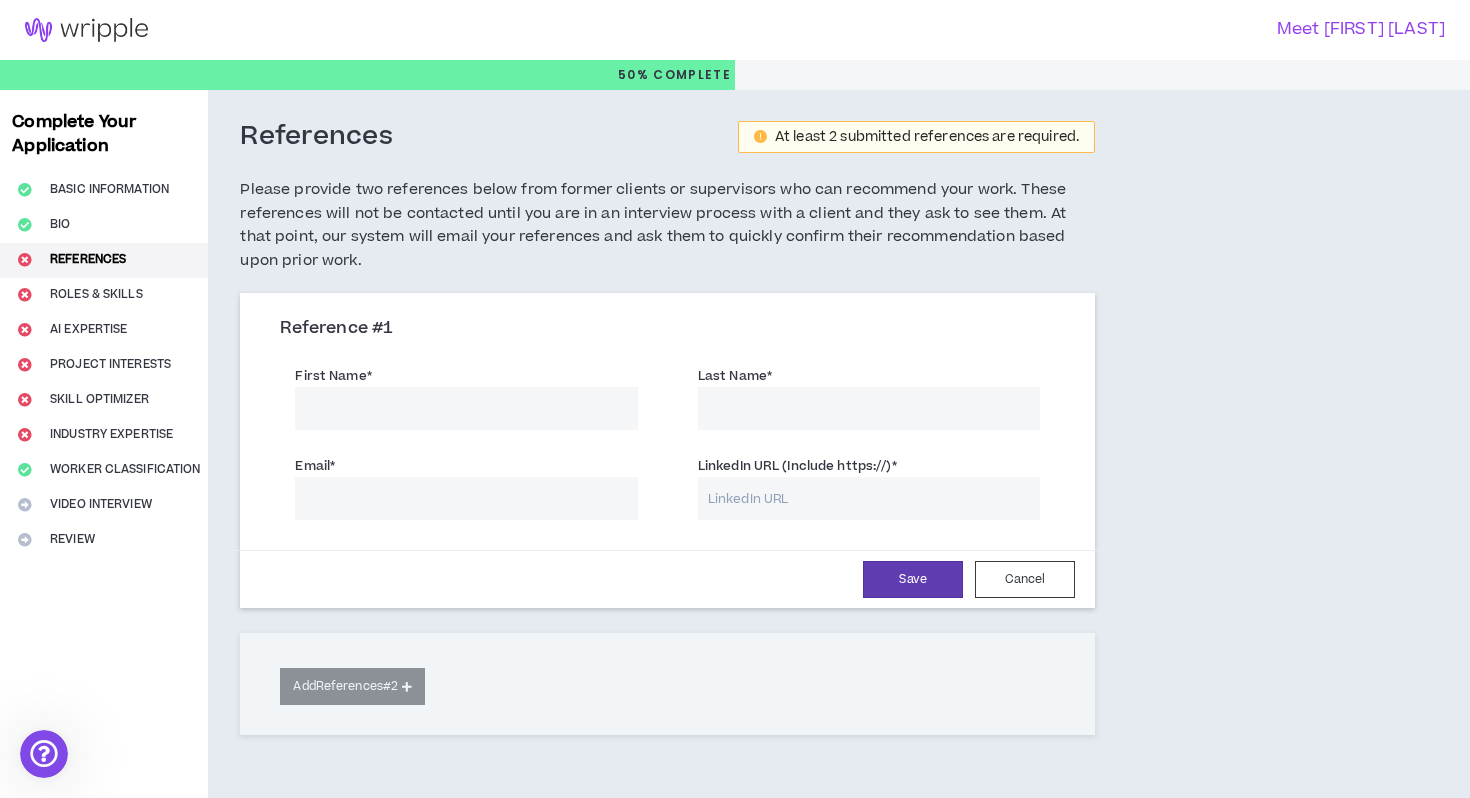 scroll, scrollTop: 115, scrollLeft: 0, axis: vertical 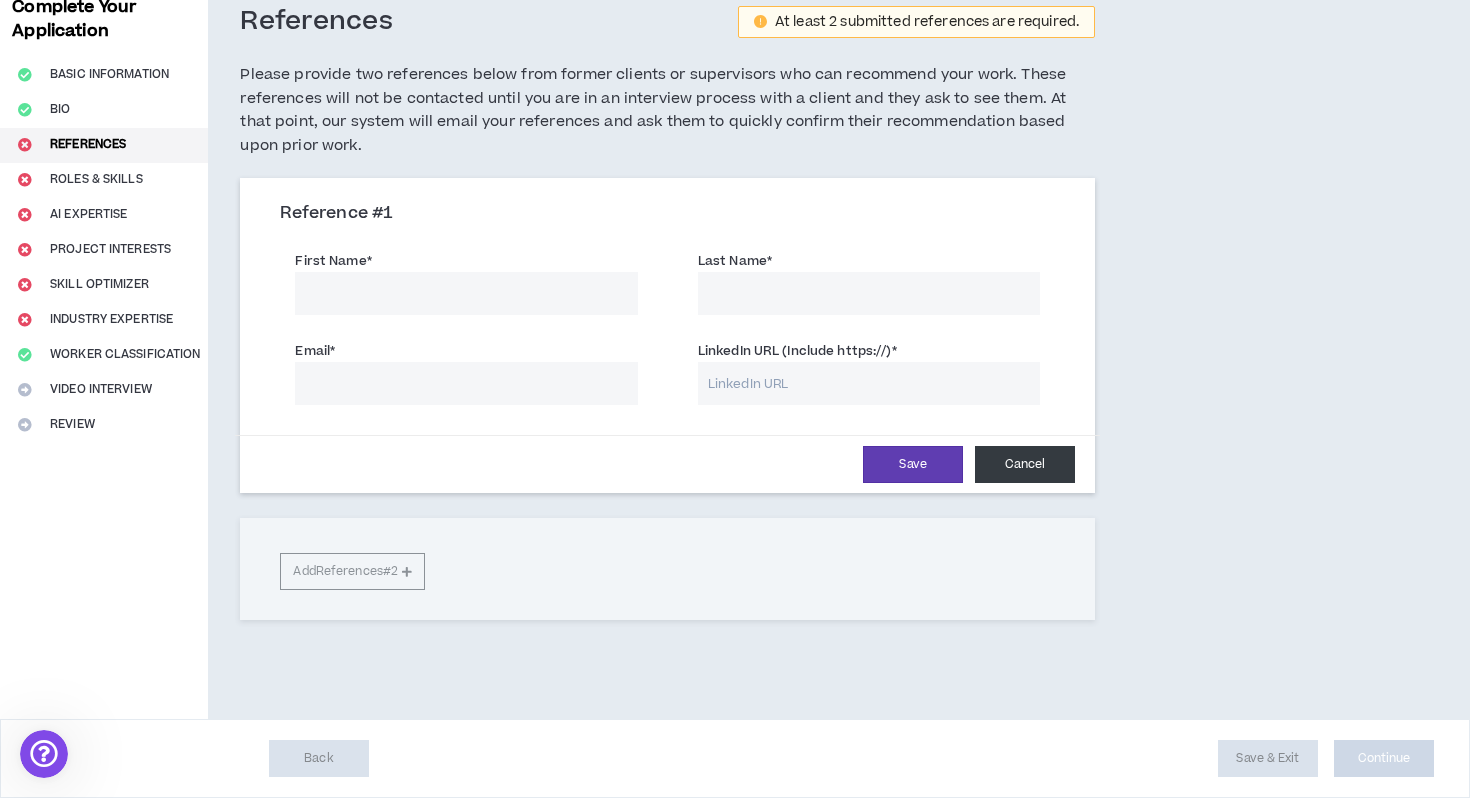 click on "Cancel" at bounding box center (1025, 464) 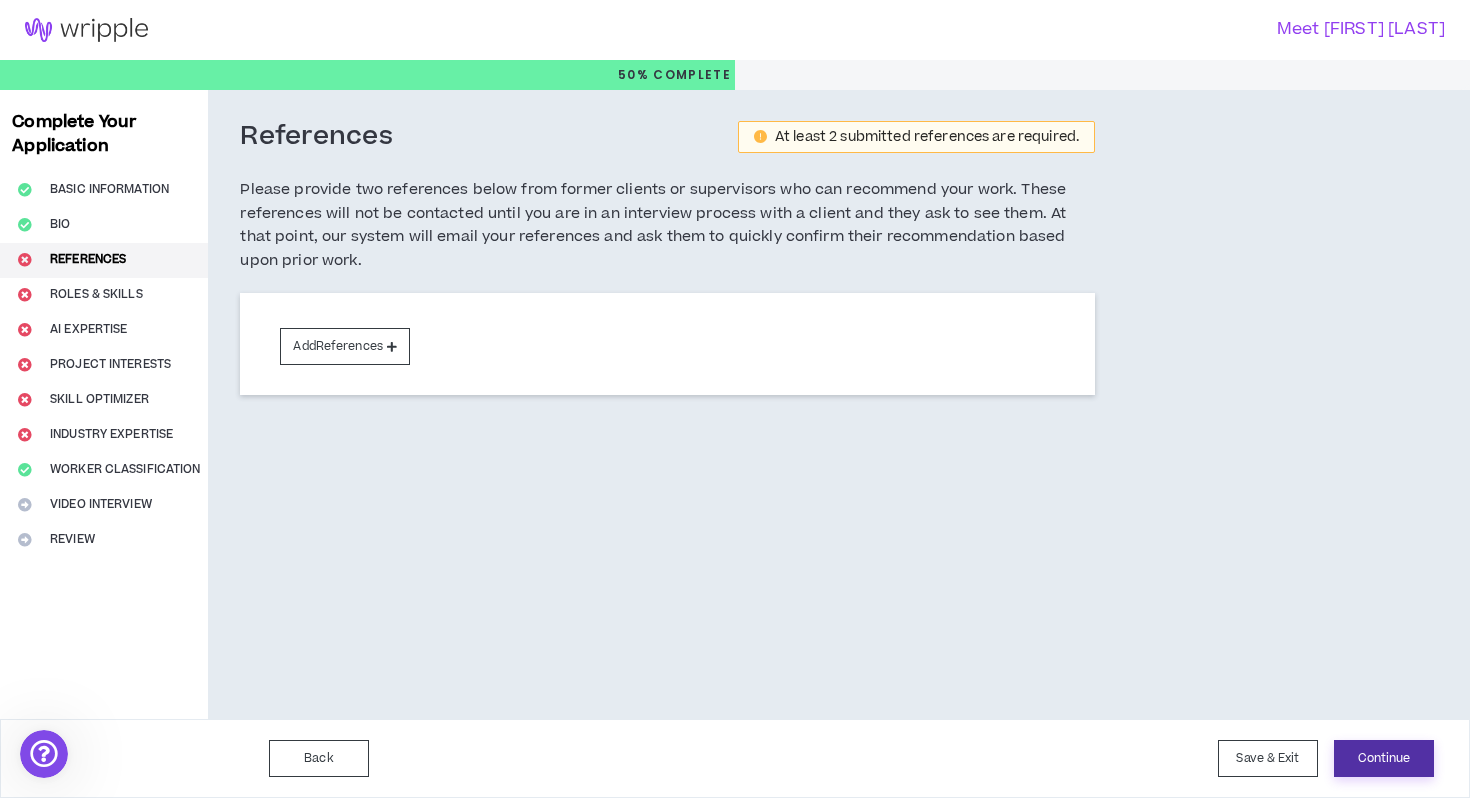 click on "Continue" at bounding box center [1384, 758] 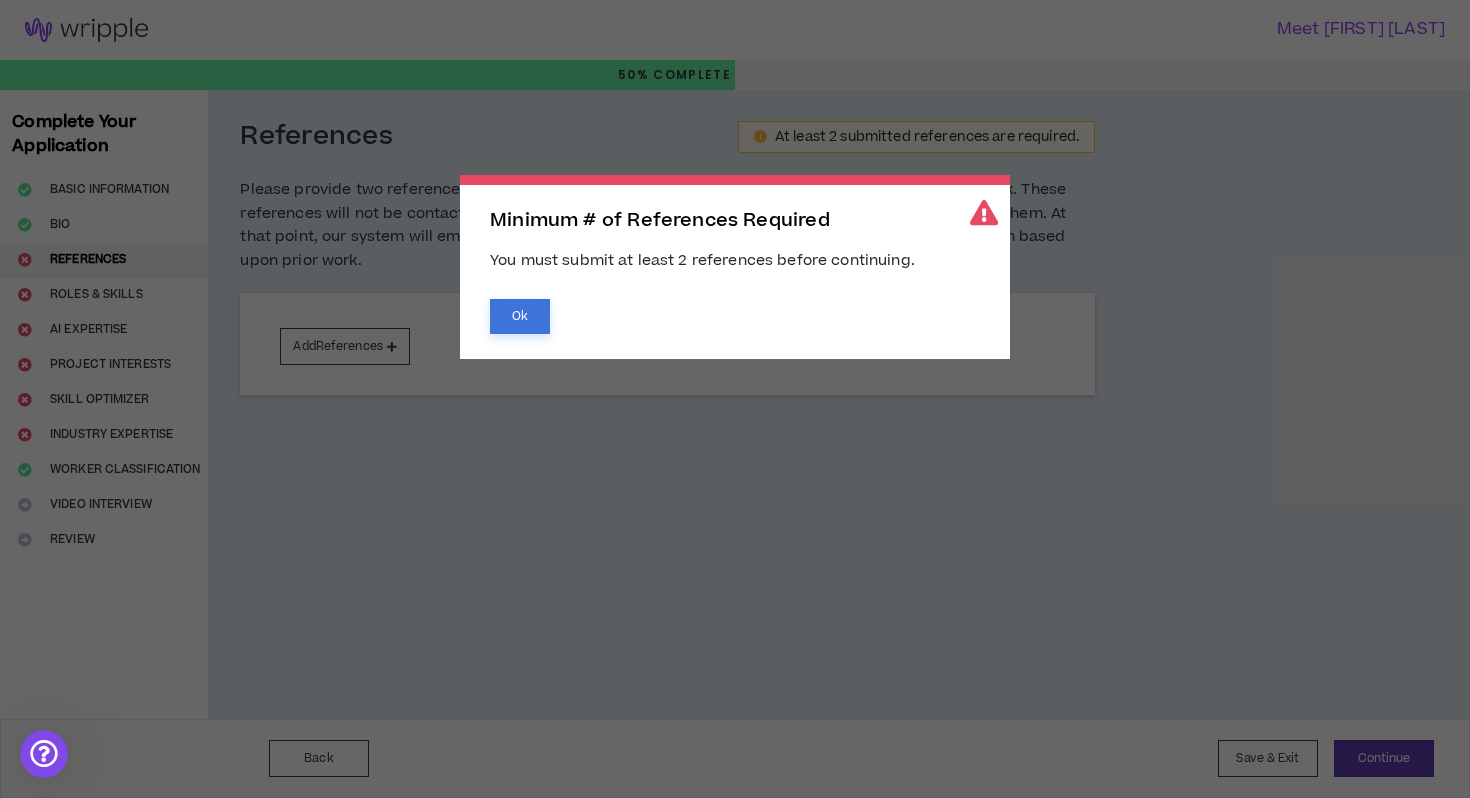 click on "Ok" at bounding box center [520, 316] 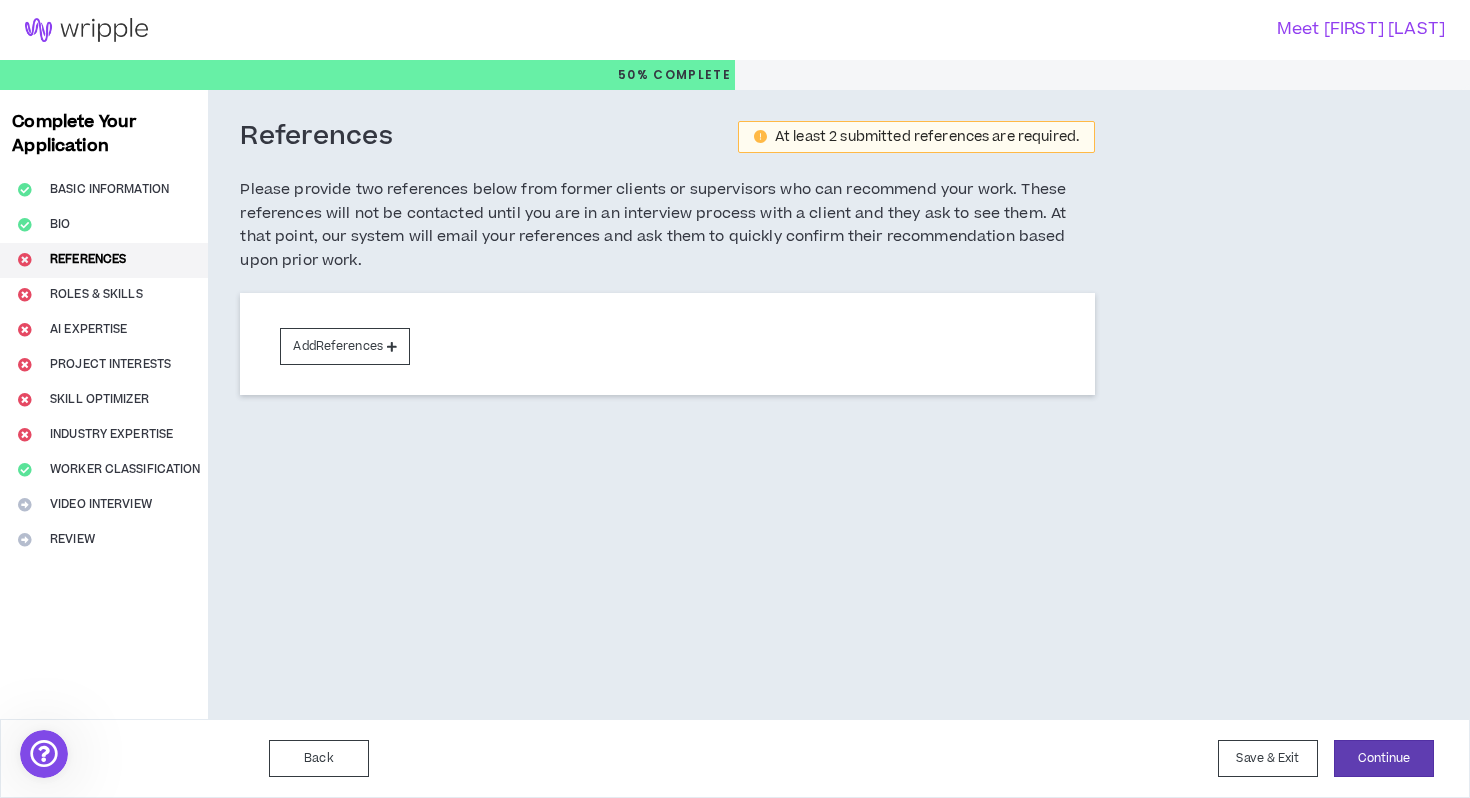 click at bounding box center (86, 30) 